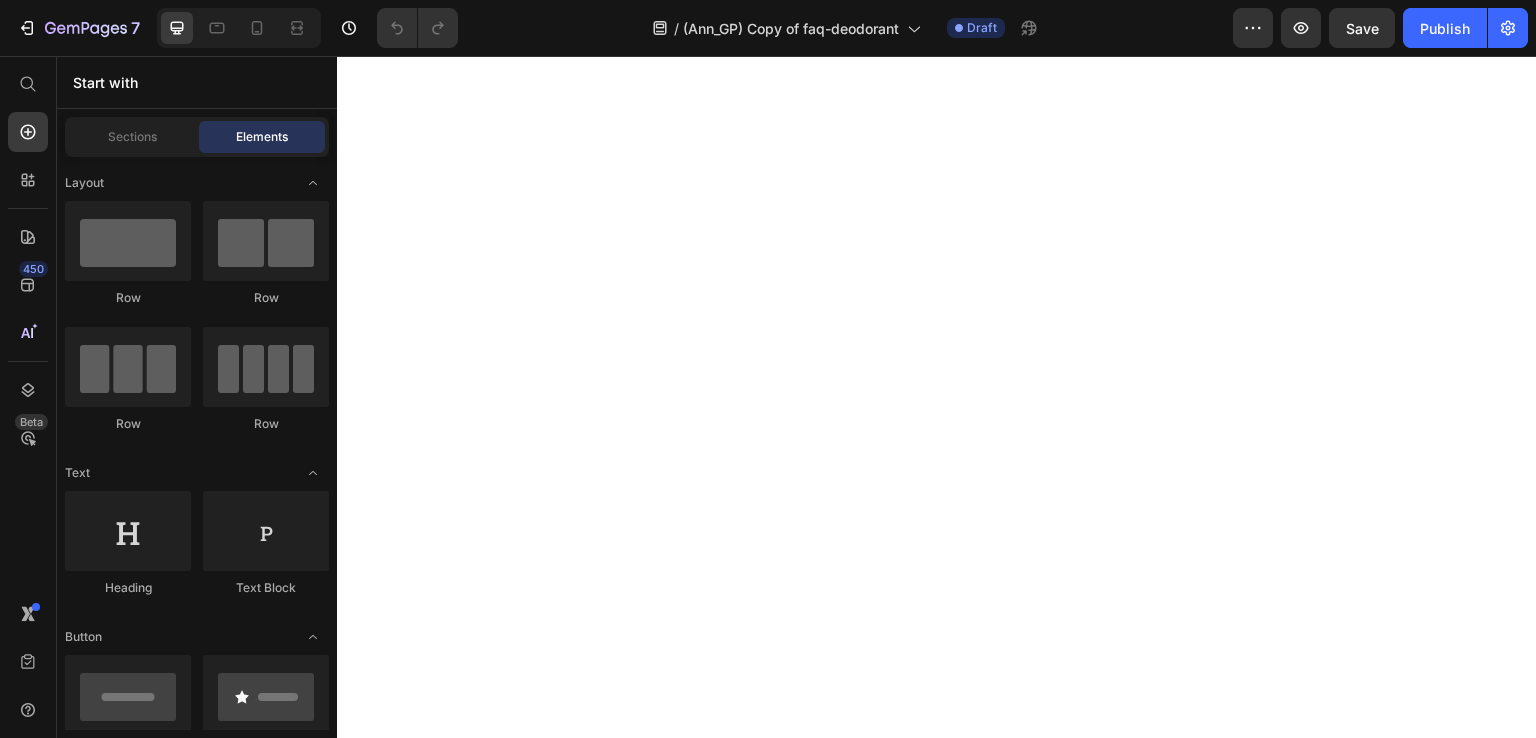 scroll, scrollTop: 0, scrollLeft: 0, axis: both 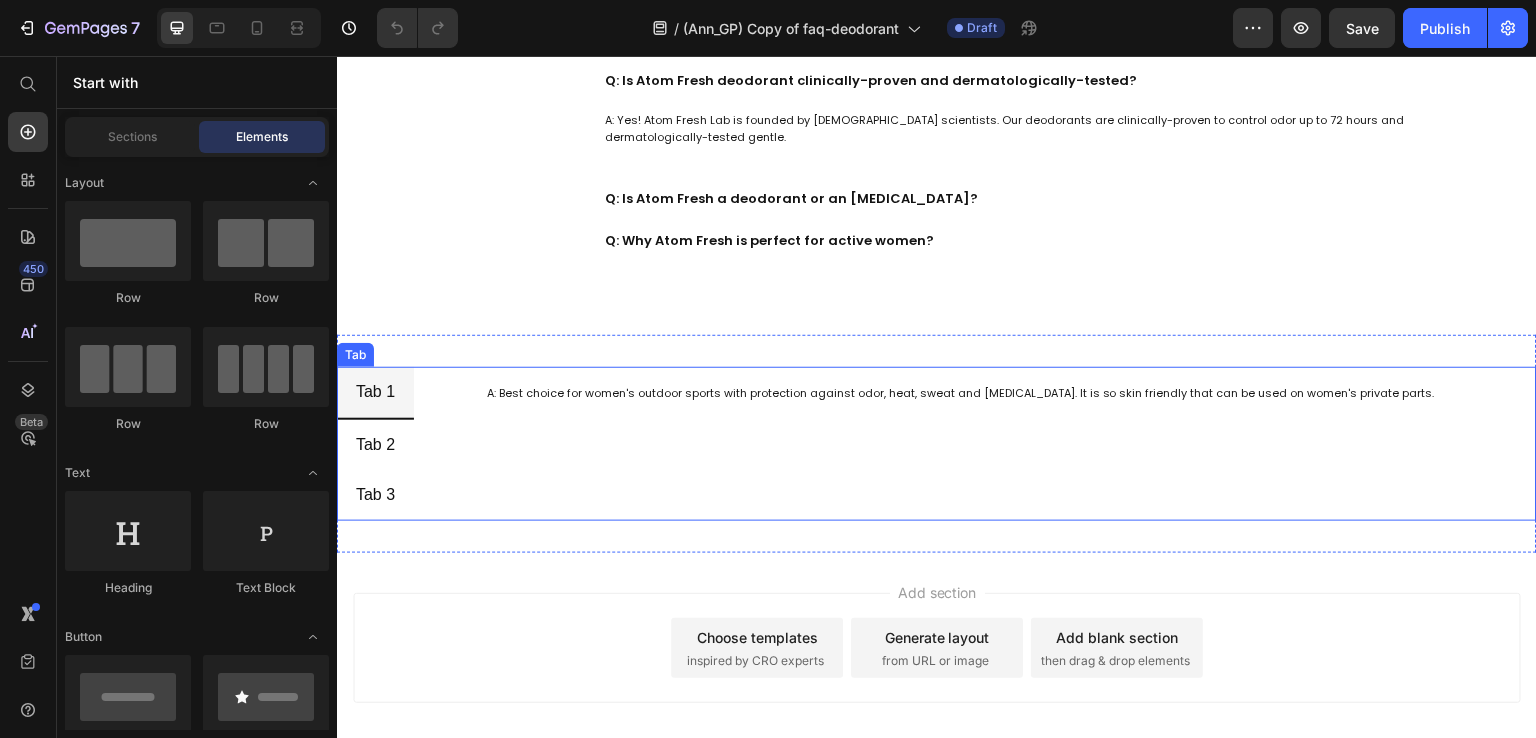 click on "Tab 1" at bounding box center (375, 392) 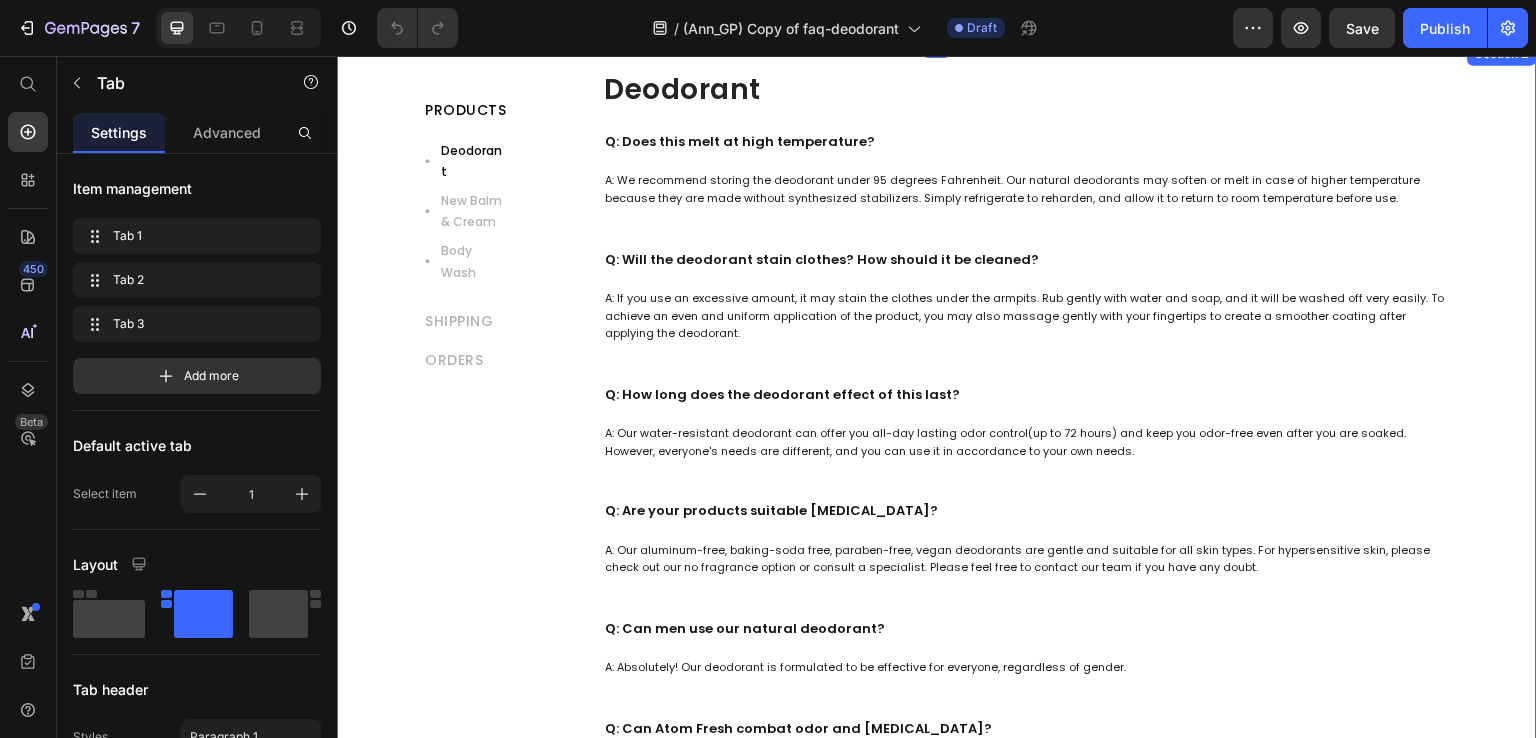 scroll, scrollTop: 98, scrollLeft: 0, axis: vertical 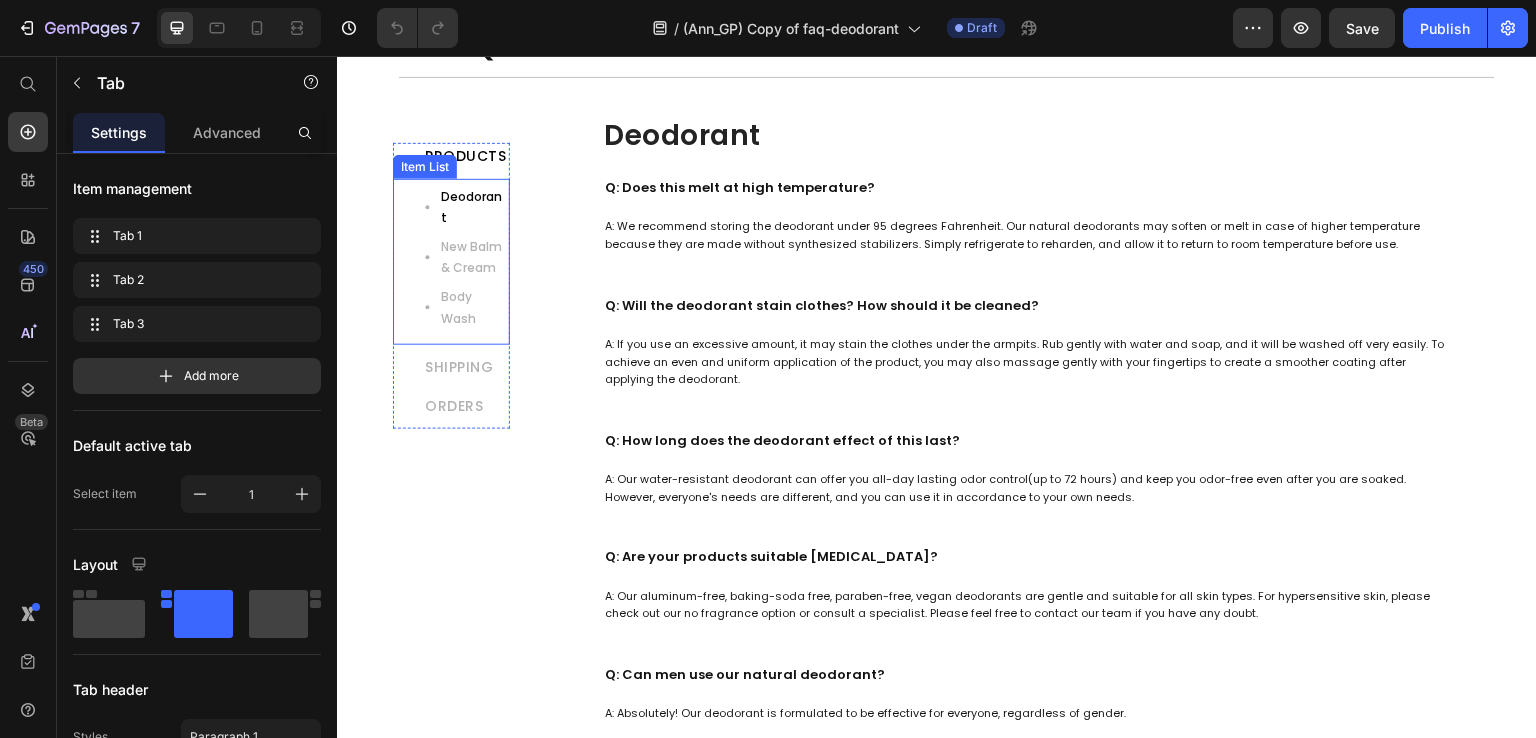 click on "Deodorant" at bounding box center [471, 207] 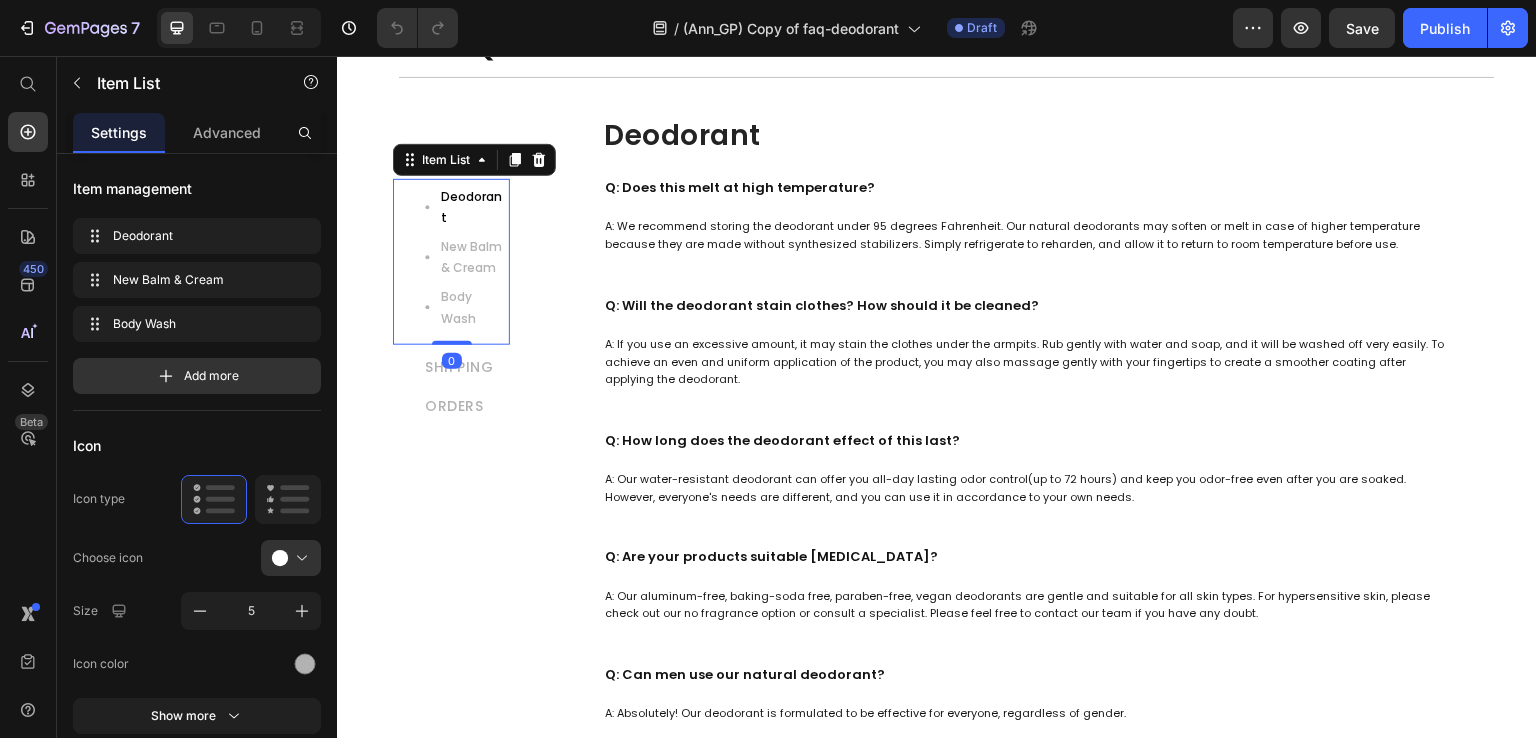 click on "Deodorant" at bounding box center [471, 207] 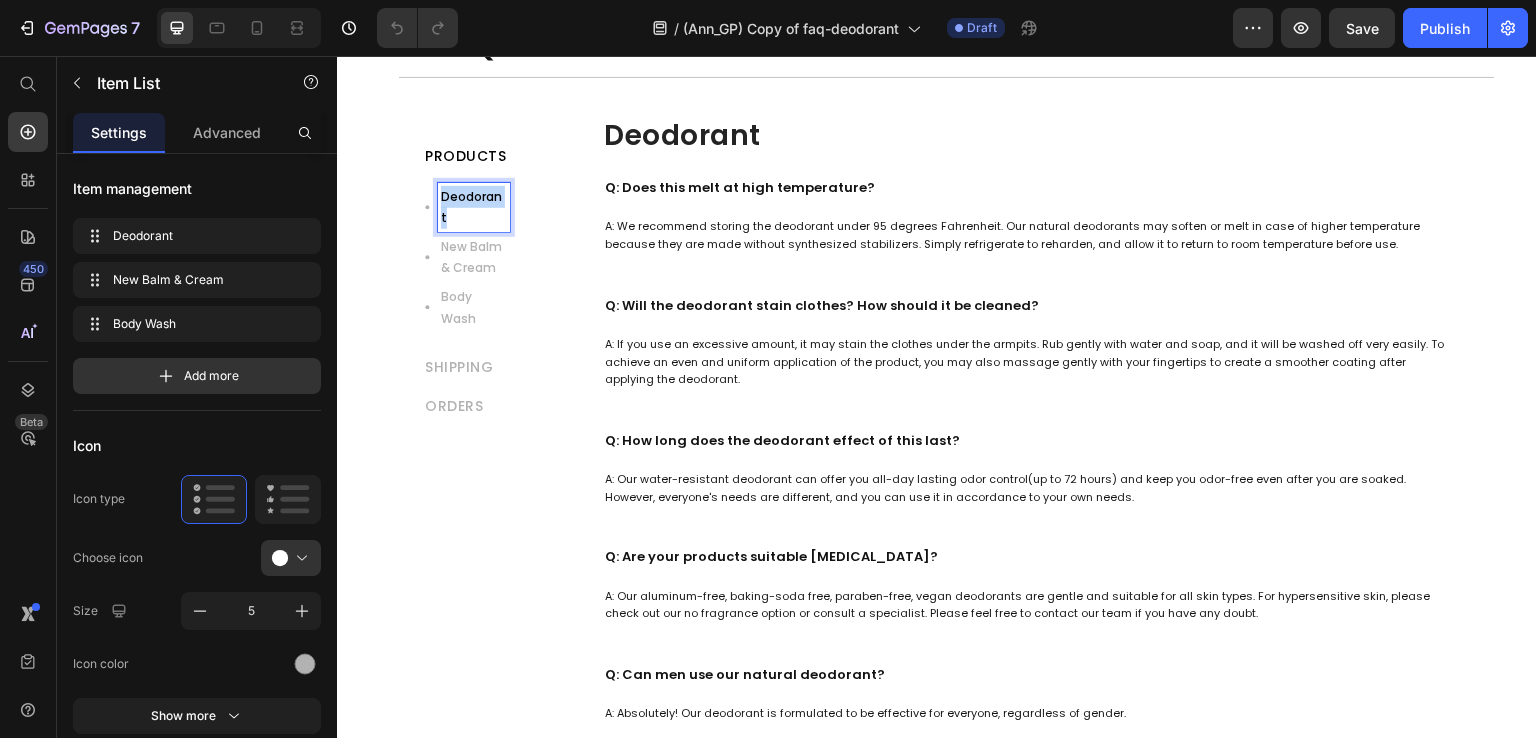 click on "Deodorant" at bounding box center (471, 207) 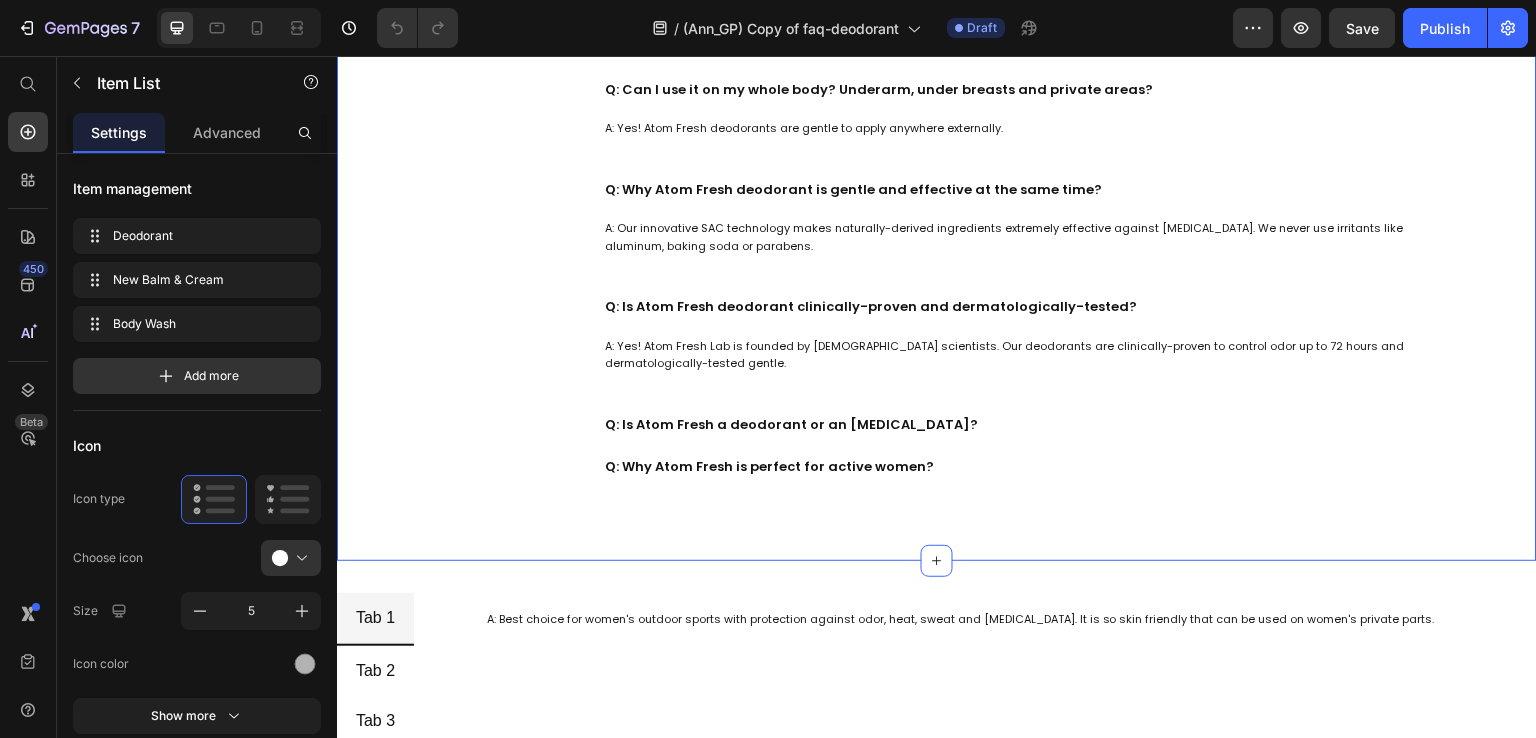 scroll, scrollTop: 998, scrollLeft: 0, axis: vertical 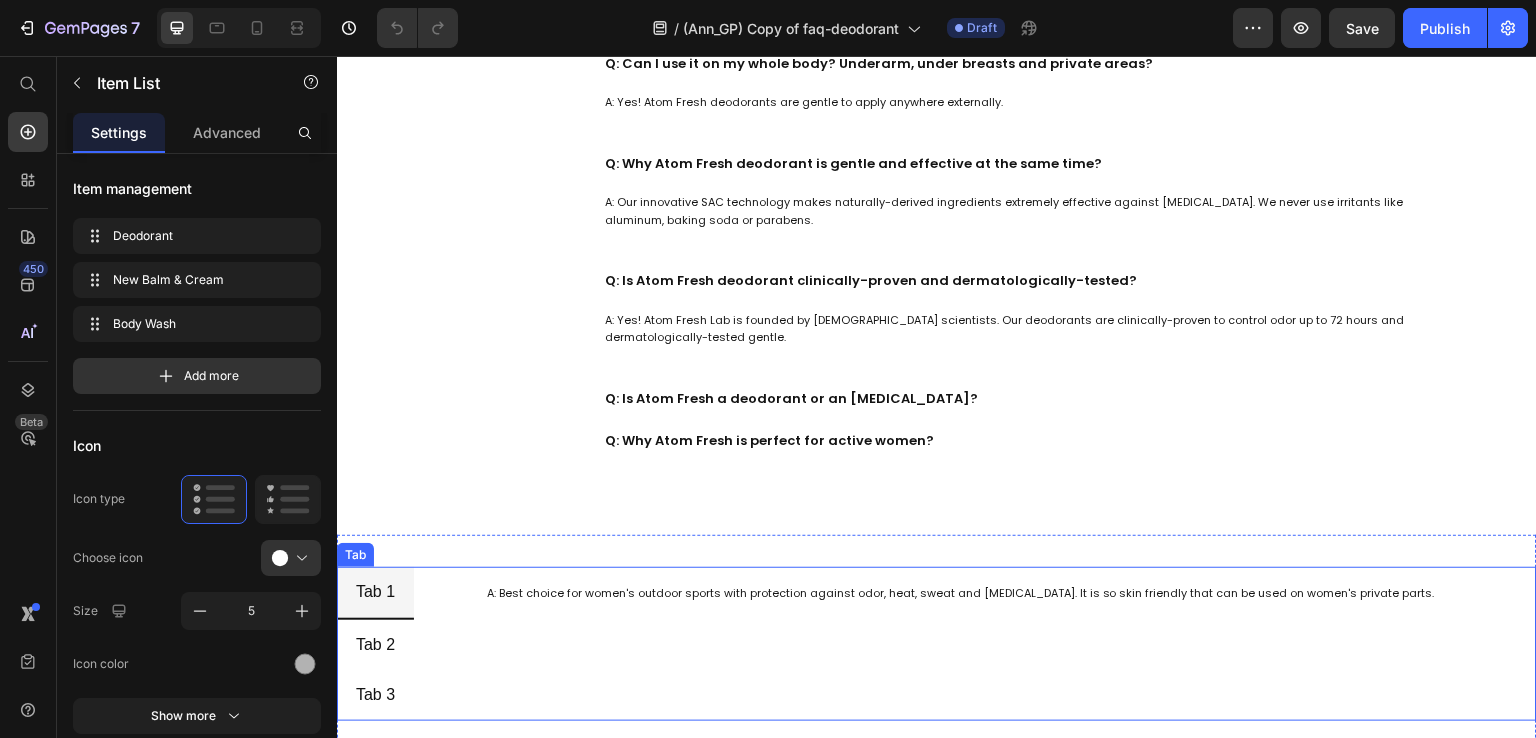 click on "Tab 1" at bounding box center (375, 592) 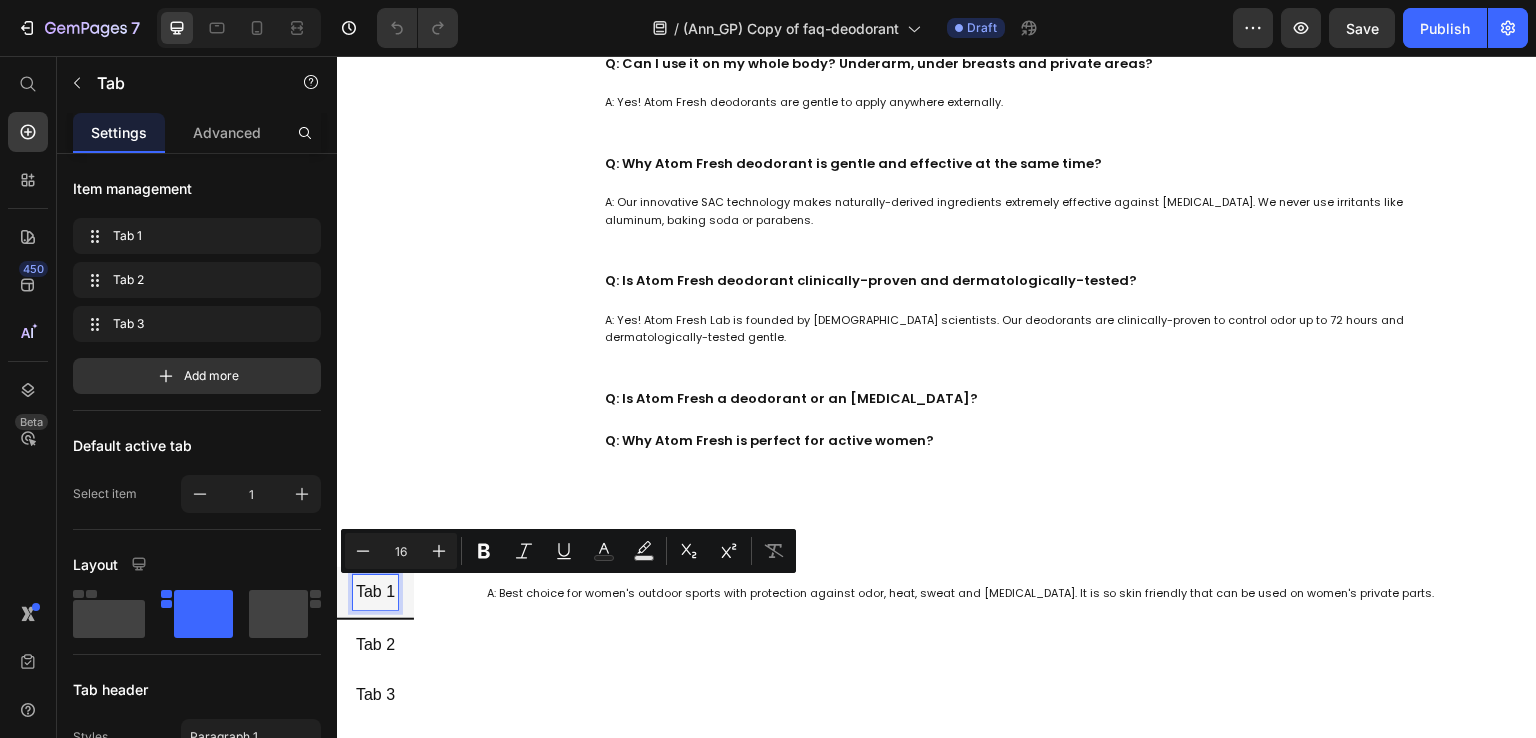 click on "Tab 1" at bounding box center (375, 592) 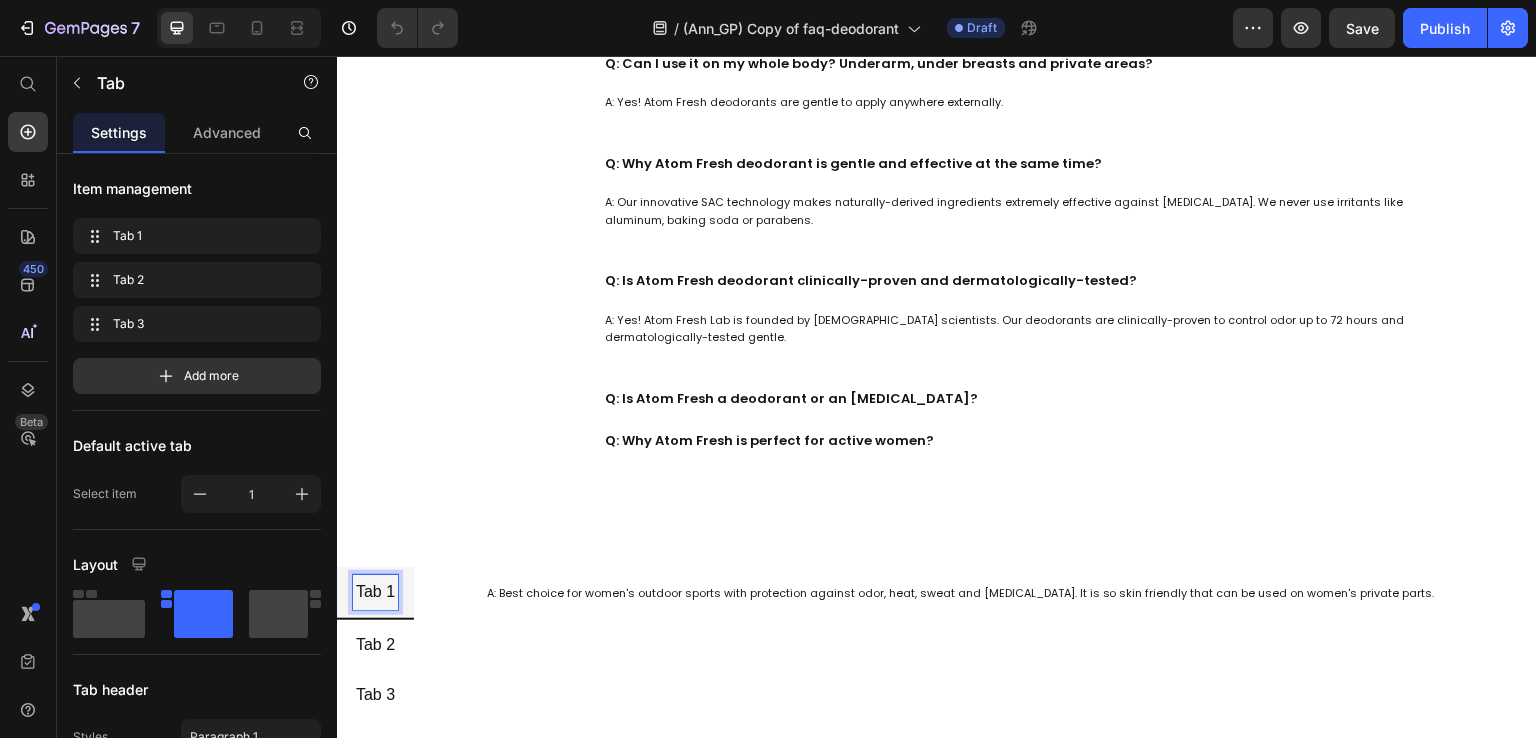 click on "Tab 1" at bounding box center (375, 592) 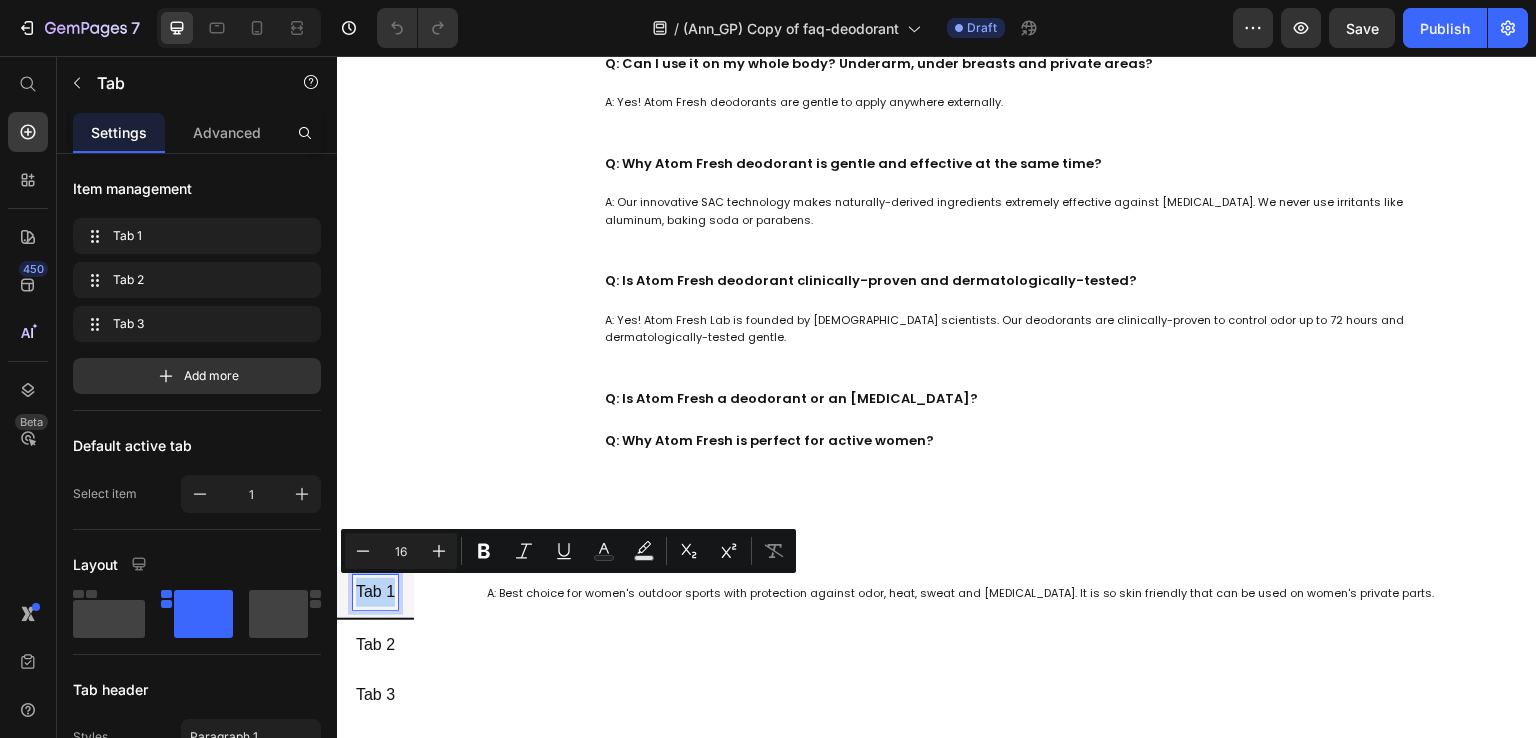 drag, startPoint x: 393, startPoint y: 591, endPoint x: 378, endPoint y: 591, distance: 15 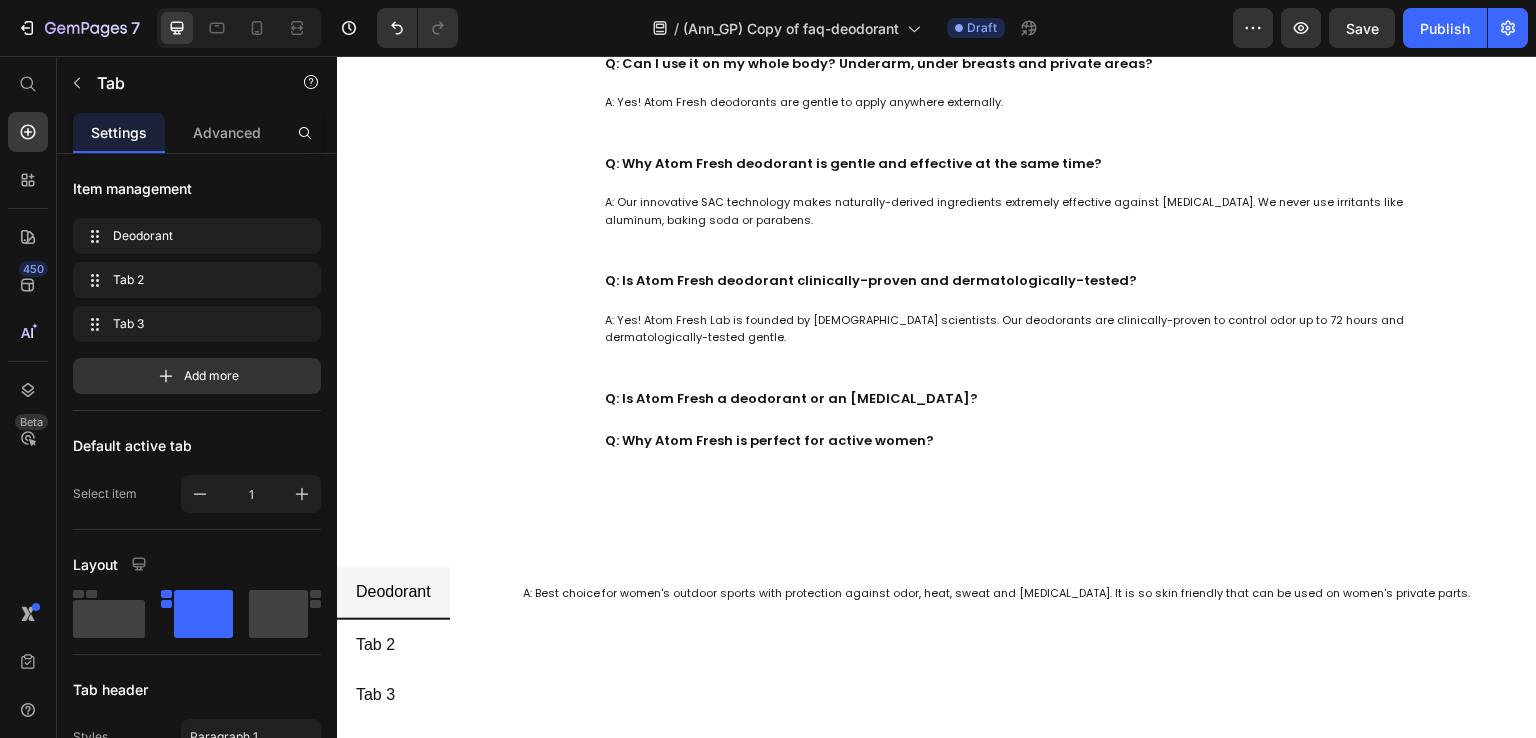 click on "A: Best choice for women's outdoor sports with protection against odor, heat, sweat and [MEDICAL_DATA]. It is so skin friendly that can be used on women's private parts. Text Block A: Atom Fresh is primarily a deodorant. It's designed to reduce skin friction and neutralize [MEDICAL_DATA], rather than stopping sweat. Its unique formula creates a protective layer on your skin, making it ideal for active individuals, ensuring comfort and freshness without blocking your sweat glands. Text Block" at bounding box center [993, 644] 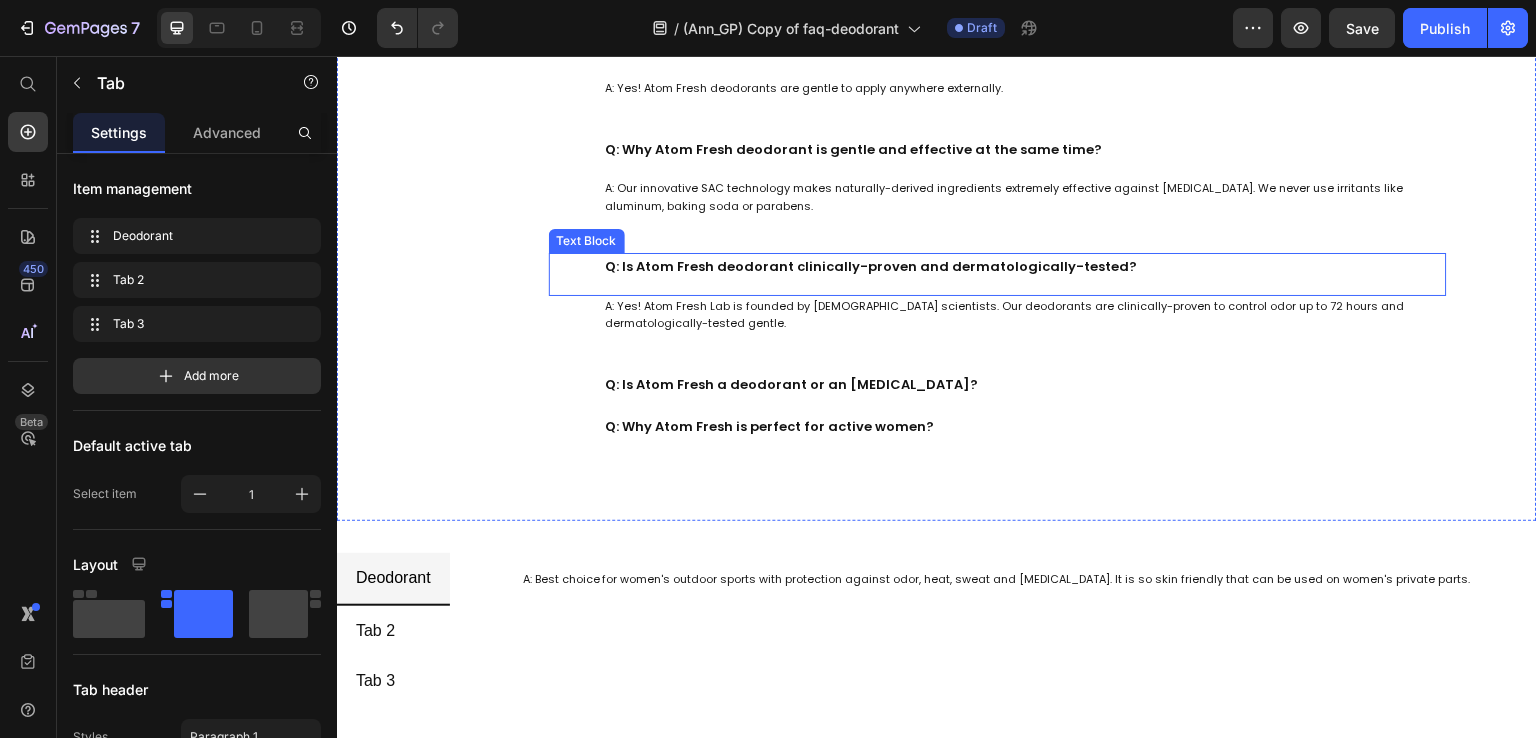 scroll, scrollTop: 1100, scrollLeft: 0, axis: vertical 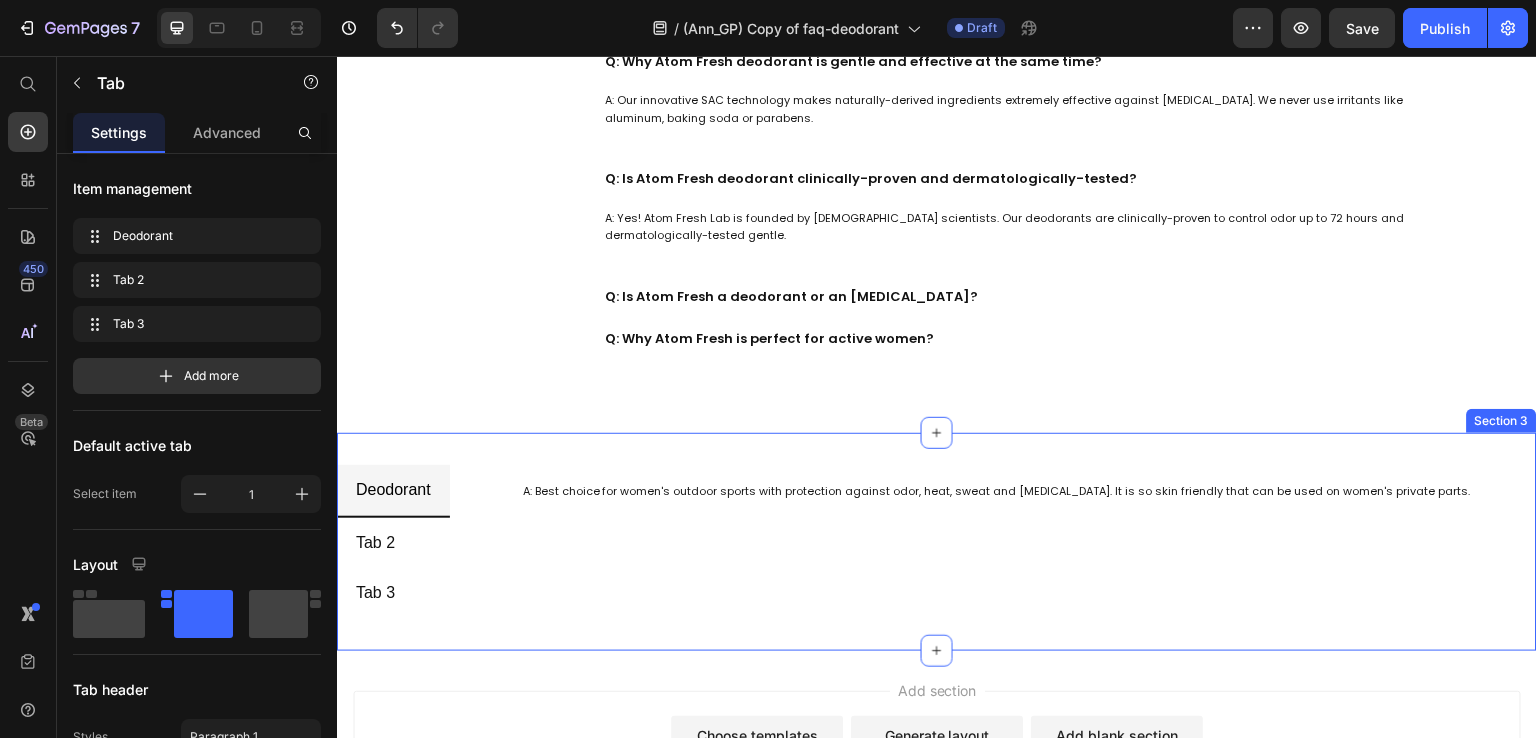 click on "Deodorant Tab 2 Tab 3 A: Best choice for women's outdoor sports with protection against odor, heat, sweat and [MEDICAL_DATA]. It is so skin friendly that can be used on women's private parts. Text Block A: Atom Fresh is primarily a deodorant. It's designed to reduce skin friction and neutralize [MEDICAL_DATA], rather than stopping sweat. Its unique formula creates a protective layer on your skin, making it ideal for active individuals, ensuring comfort and freshness without blocking your sweat glands. Text Block
Tab Section 3" at bounding box center [937, 542] 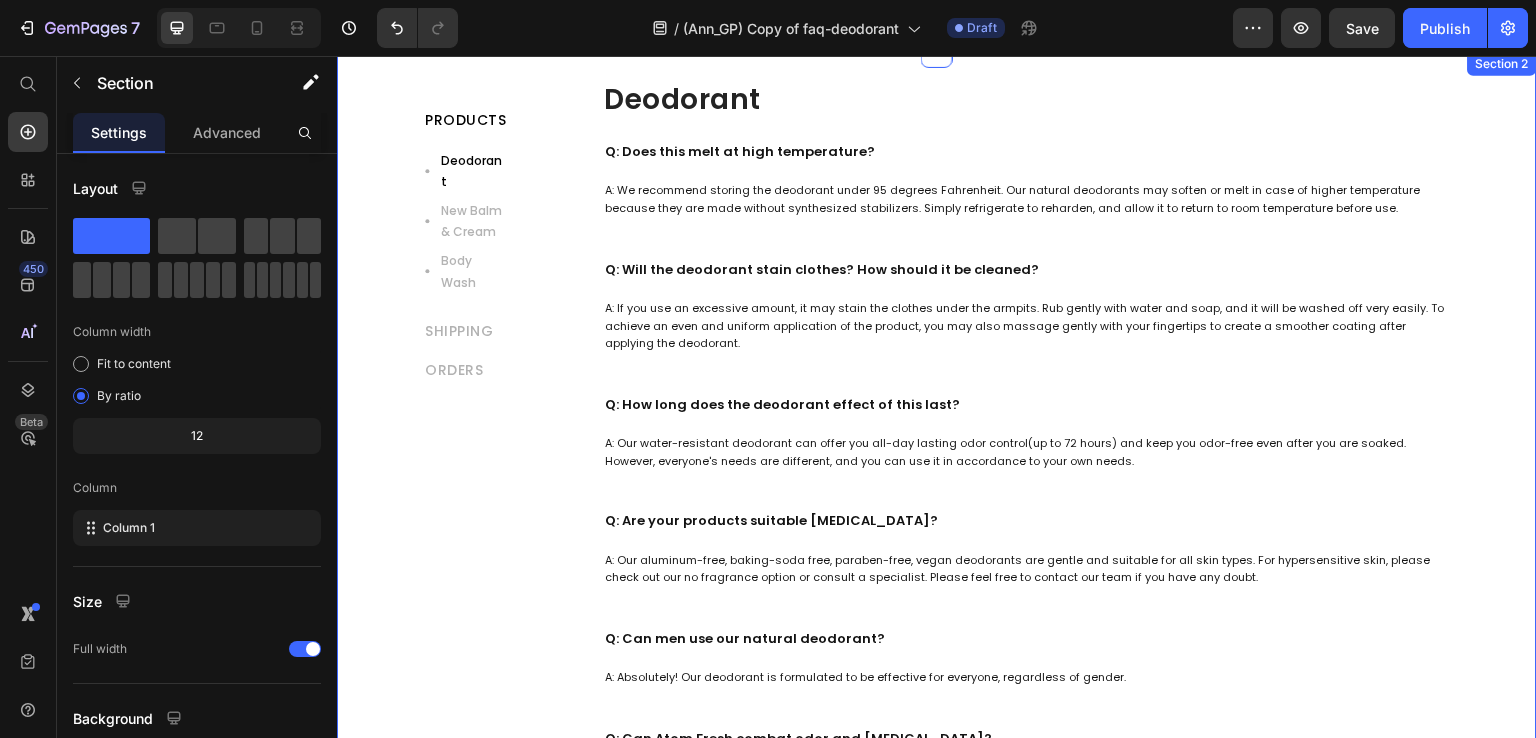 scroll, scrollTop: 0, scrollLeft: 0, axis: both 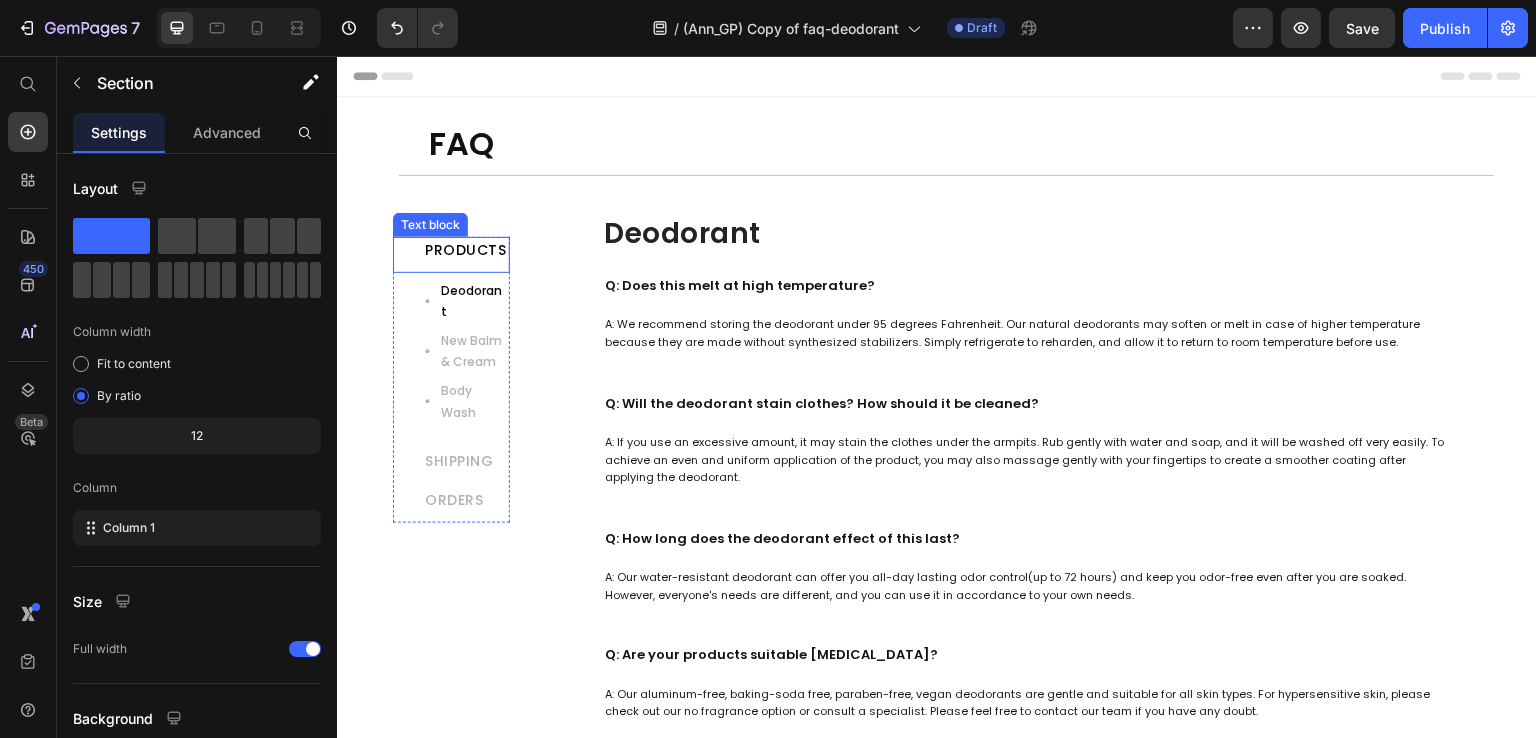 click on "PRODUCTS" at bounding box center (465, 249) 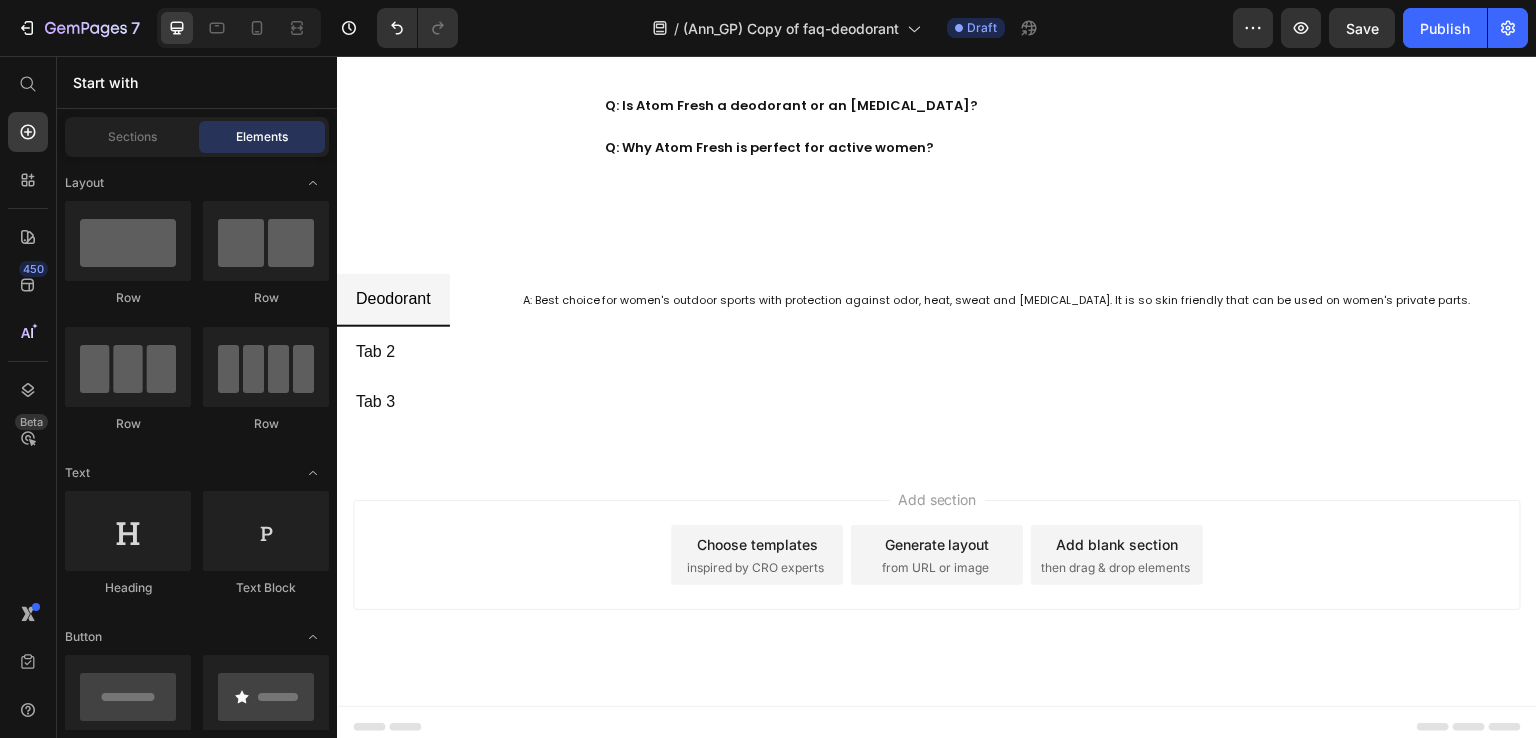 scroll, scrollTop: 1298, scrollLeft: 0, axis: vertical 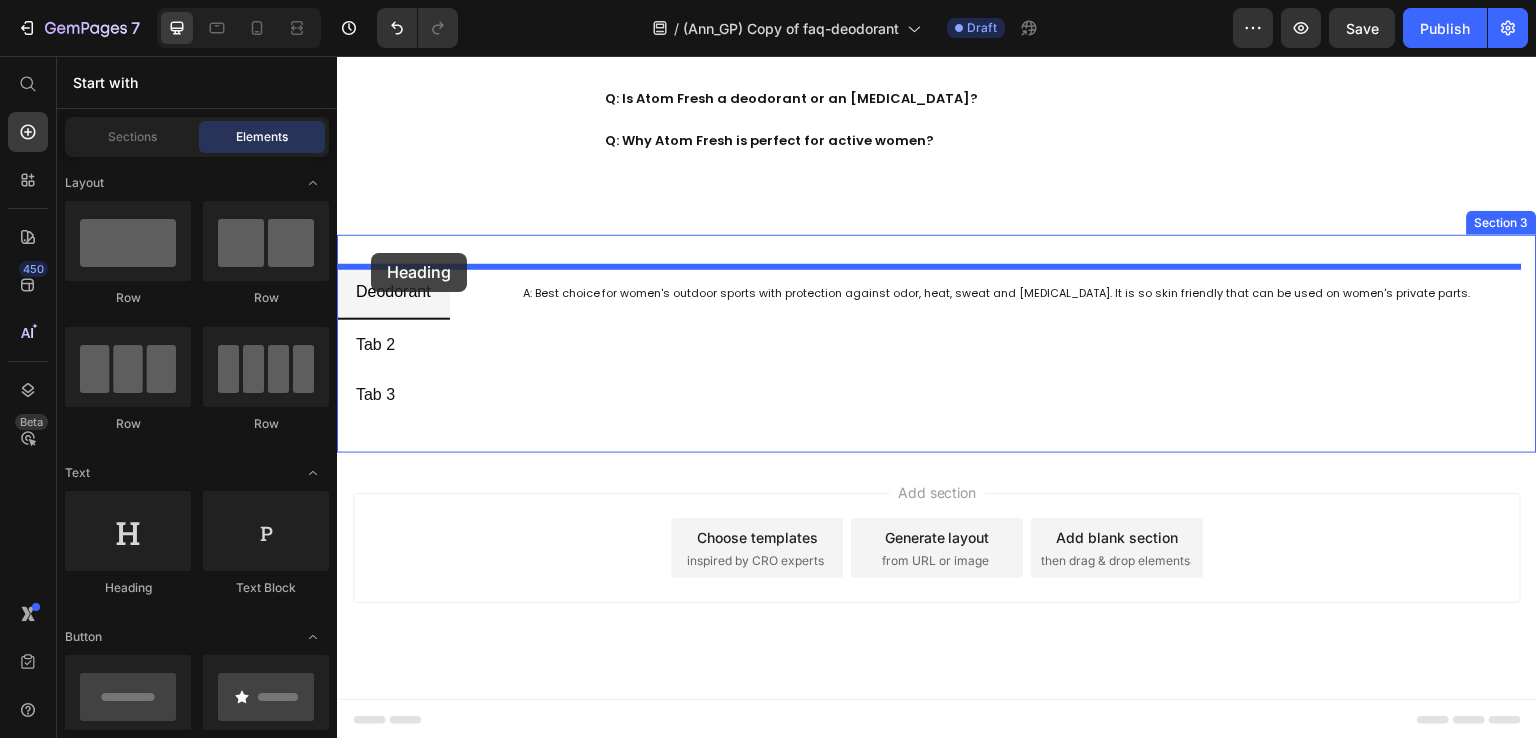 drag, startPoint x: 461, startPoint y: 595, endPoint x: 371, endPoint y: 253, distance: 353.6439 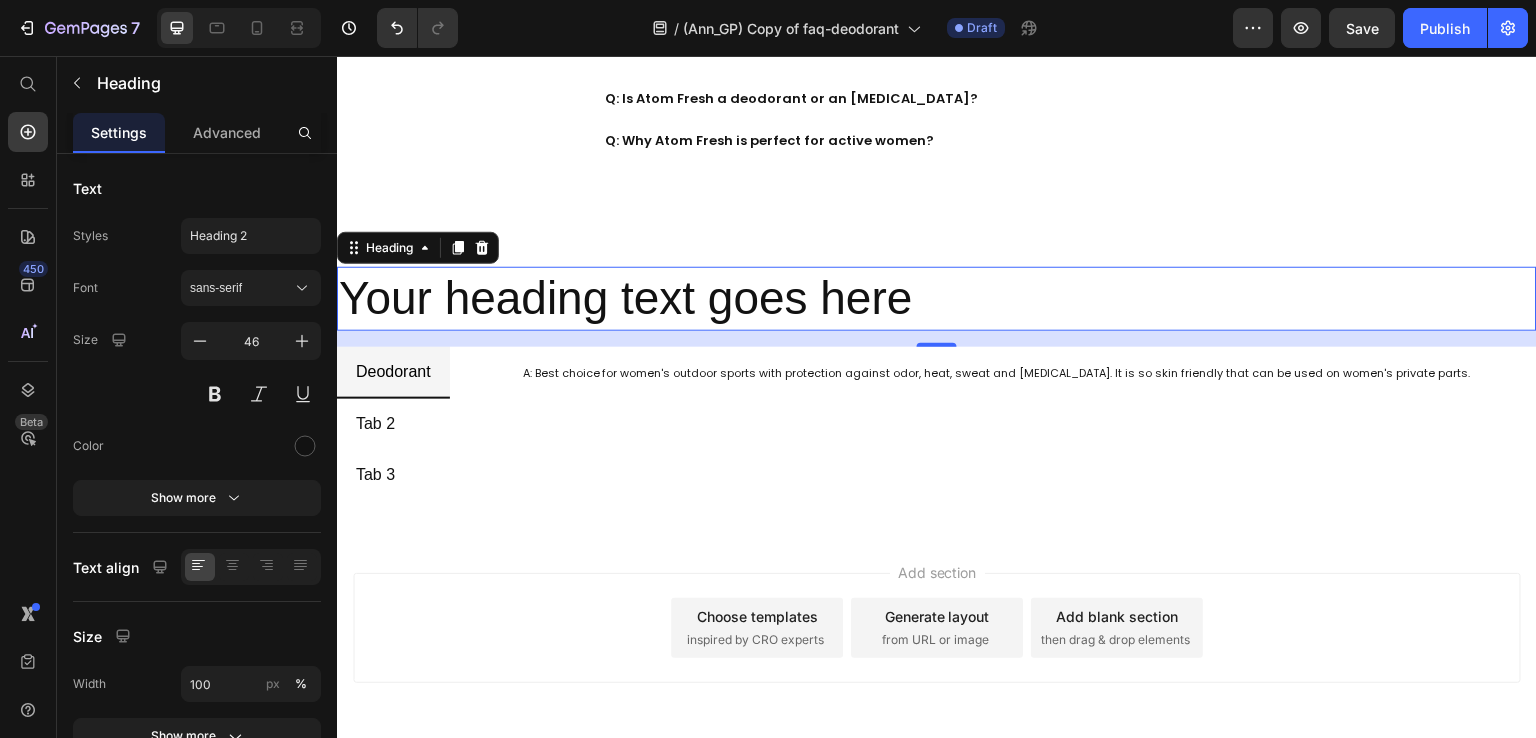 click on "Your heading text goes here" at bounding box center [937, 299] 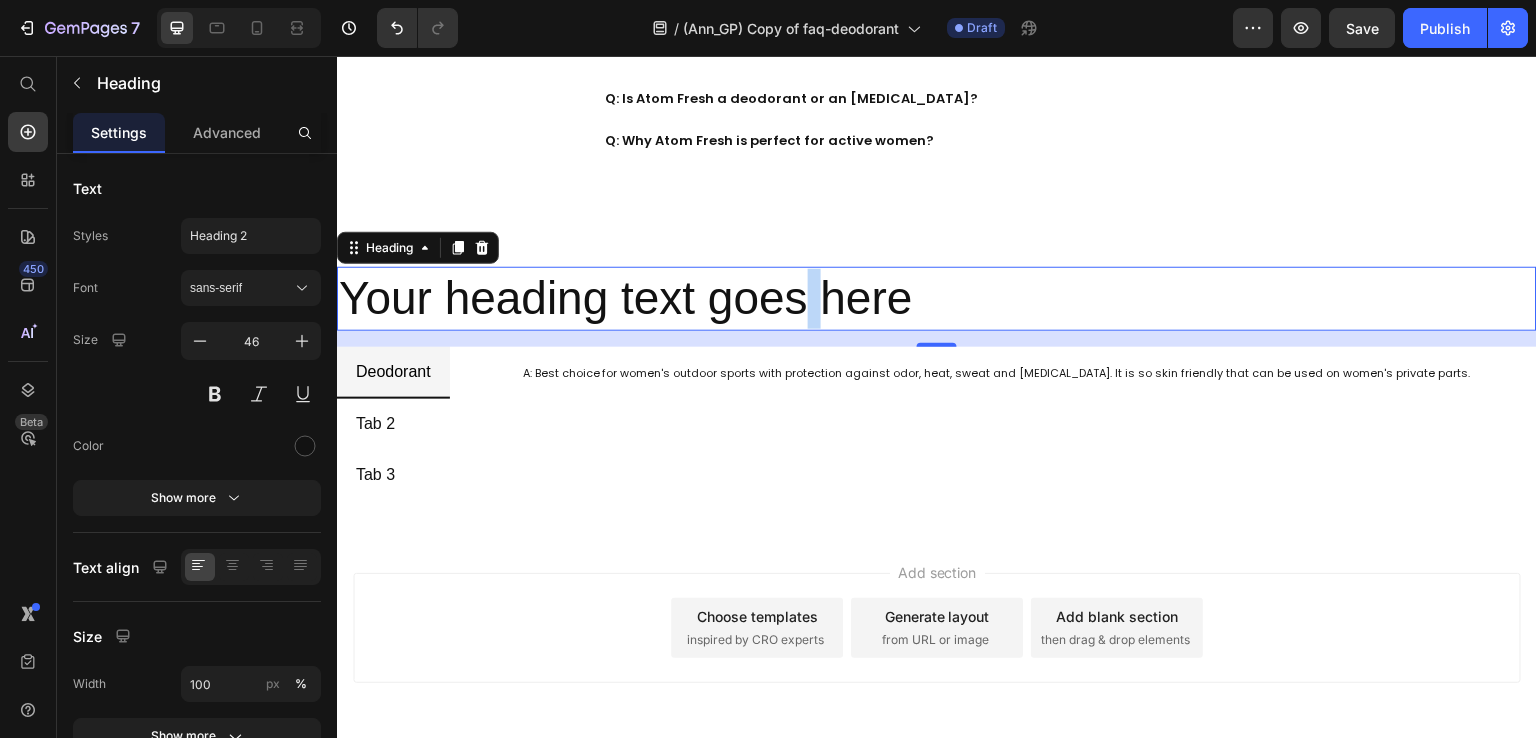 click on "Your heading text goes here" at bounding box center [937, 299] 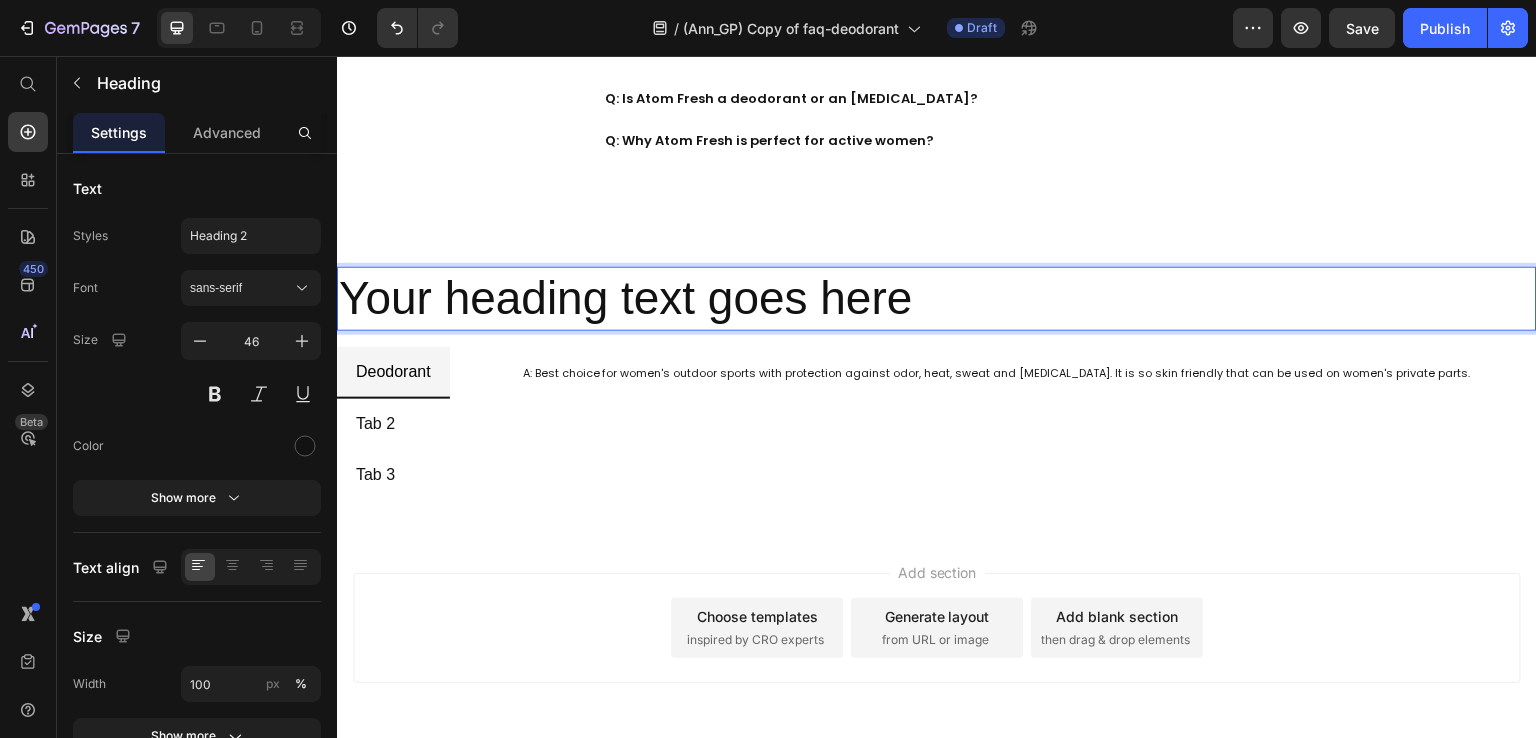 click on "Your heading text goes here" at bounding box center (937, 299) 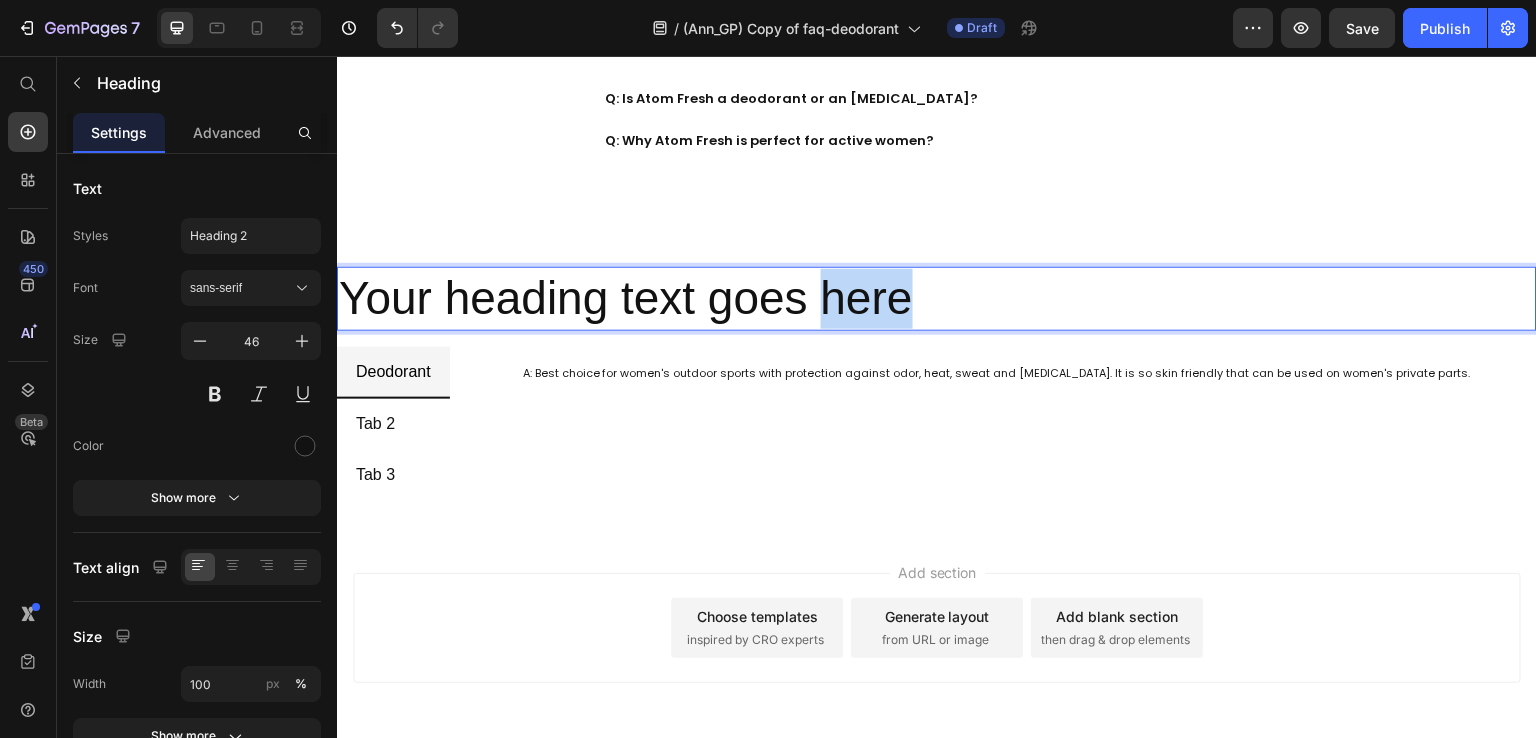 click on "Your heading text goes here" at bounding box center (937, 299) 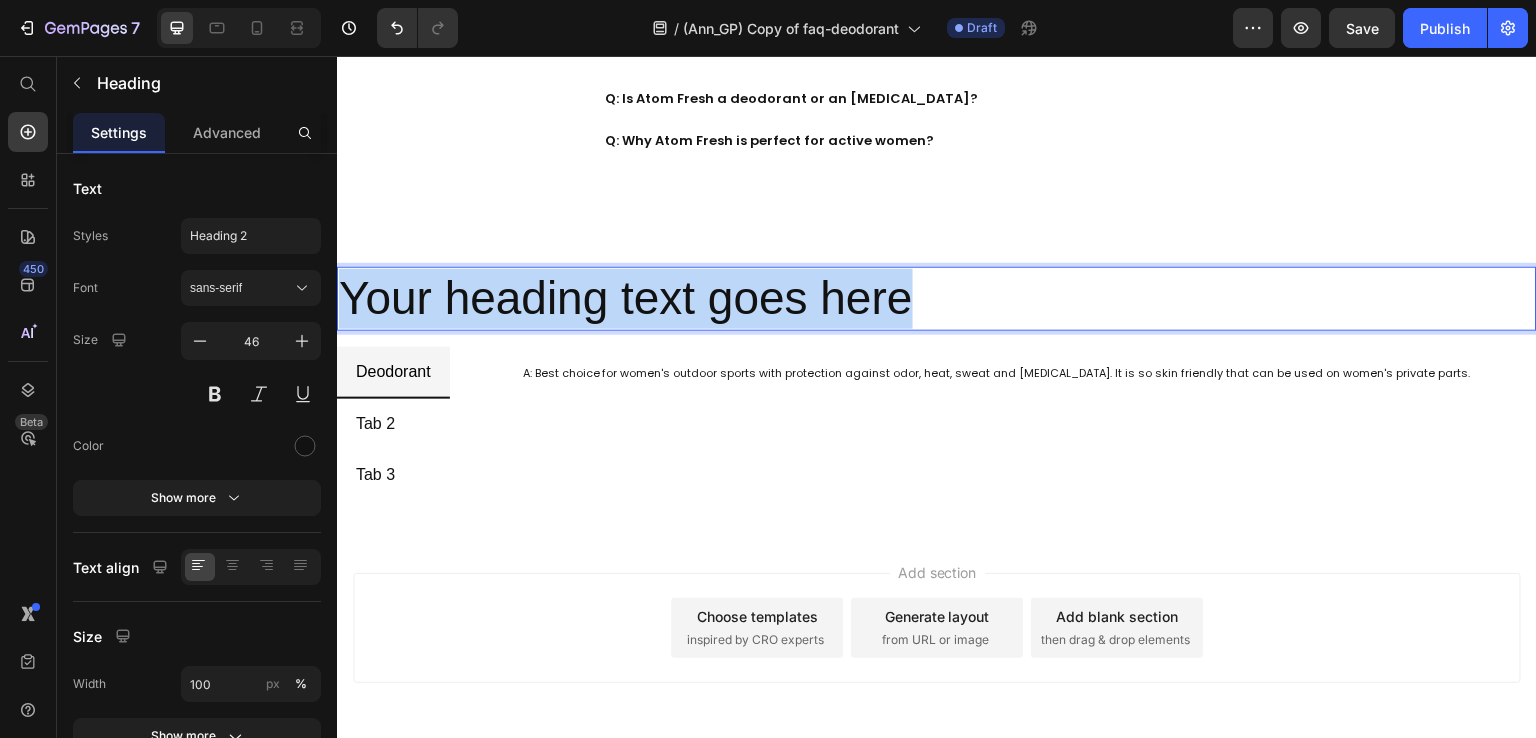 click on "Your heading text goes here" at bounding box center (937, 299) 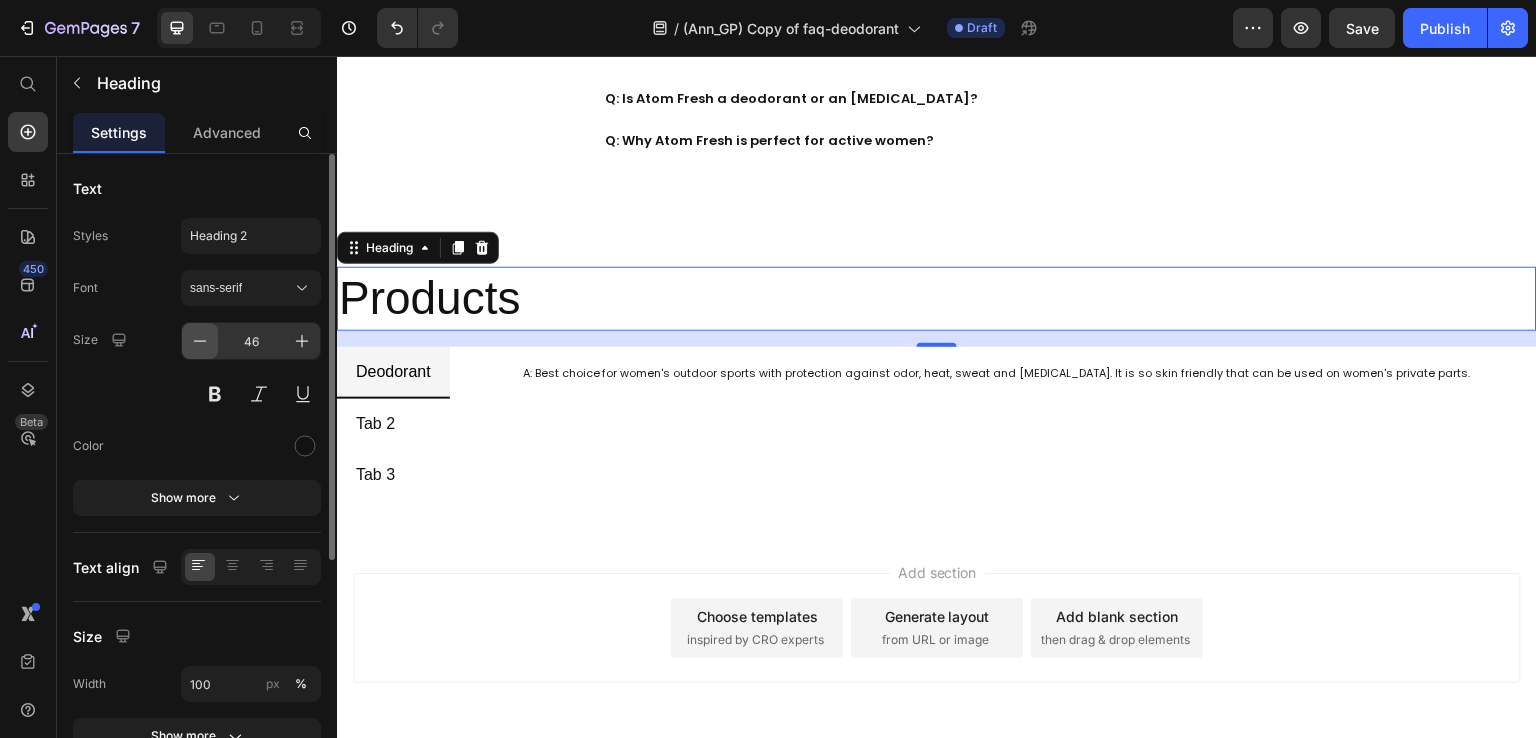 click 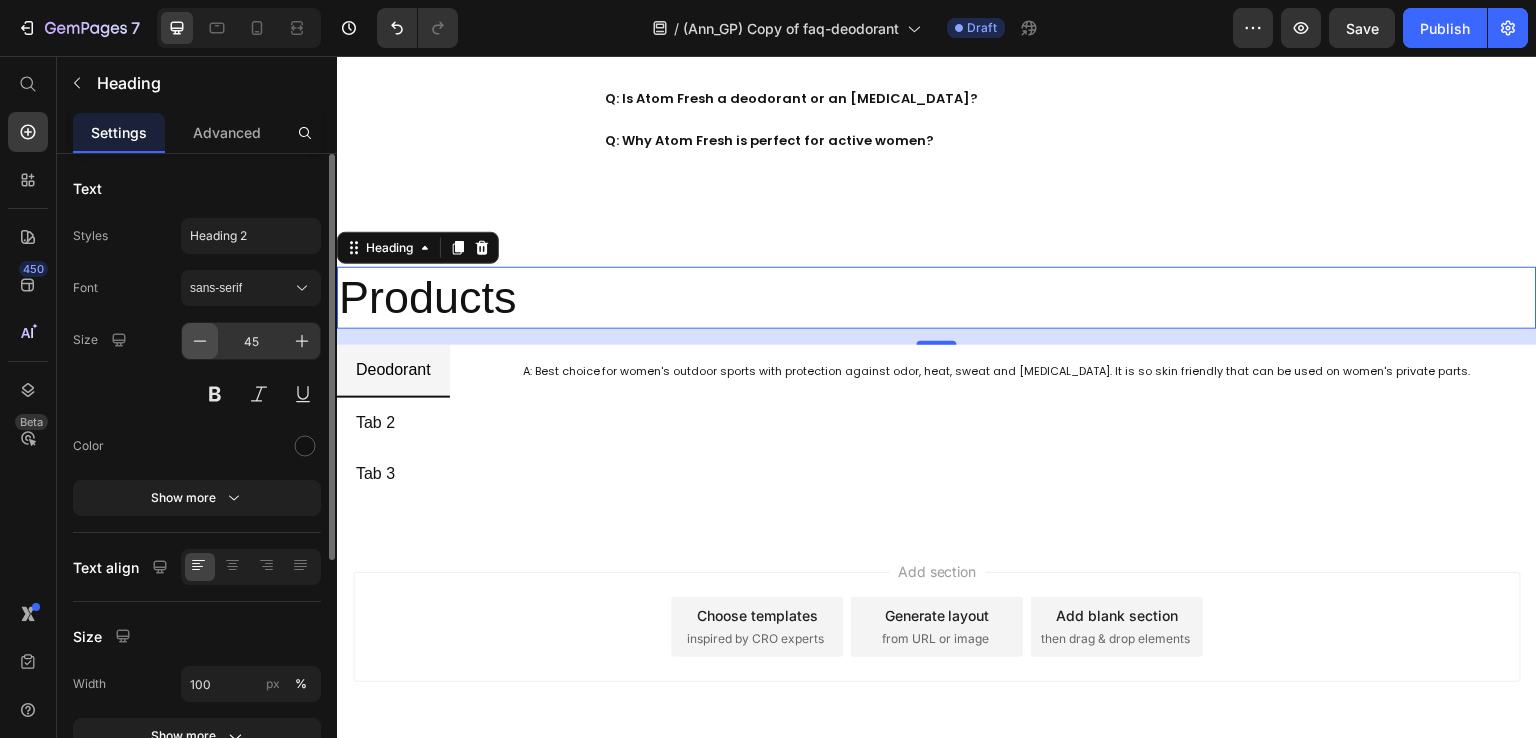 click 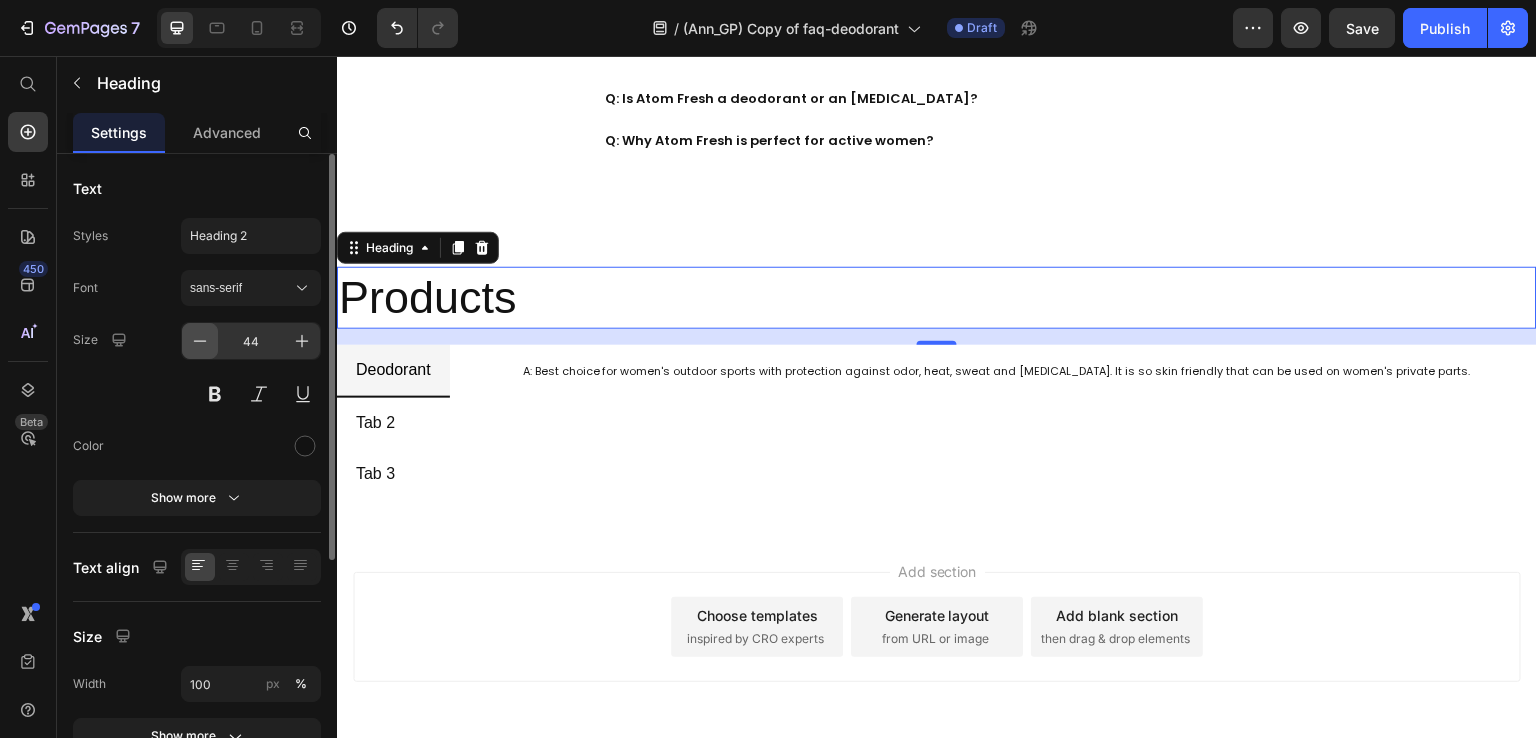 click 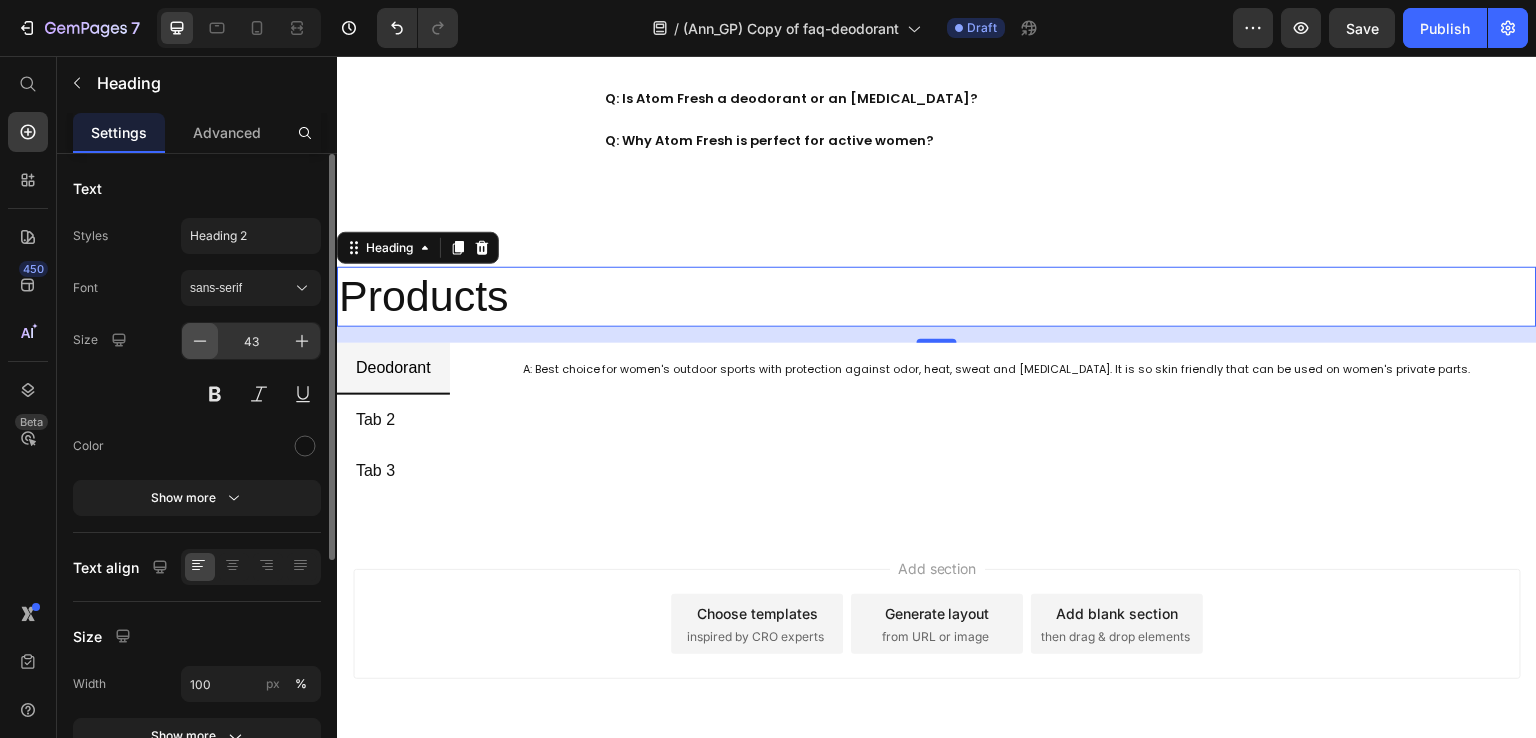click 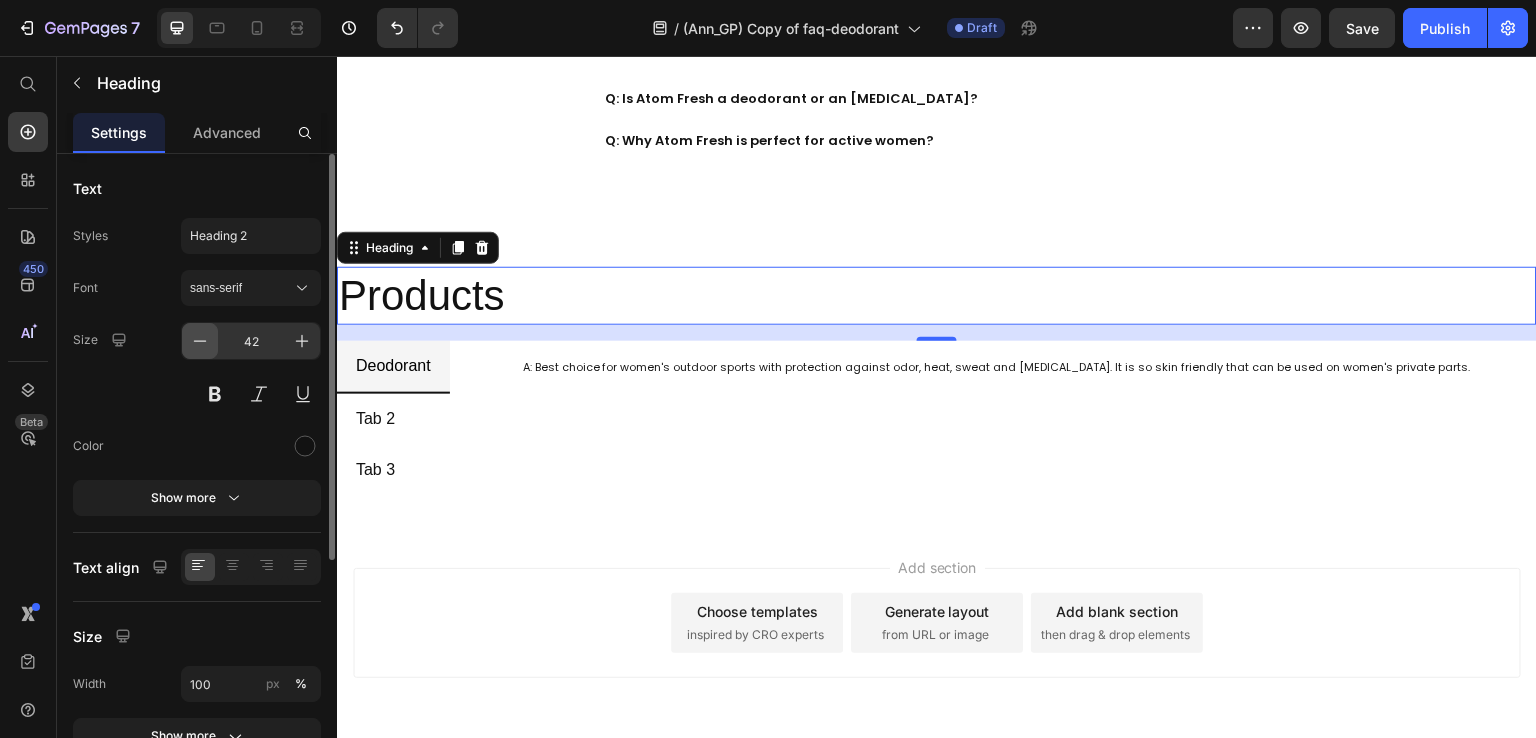 click 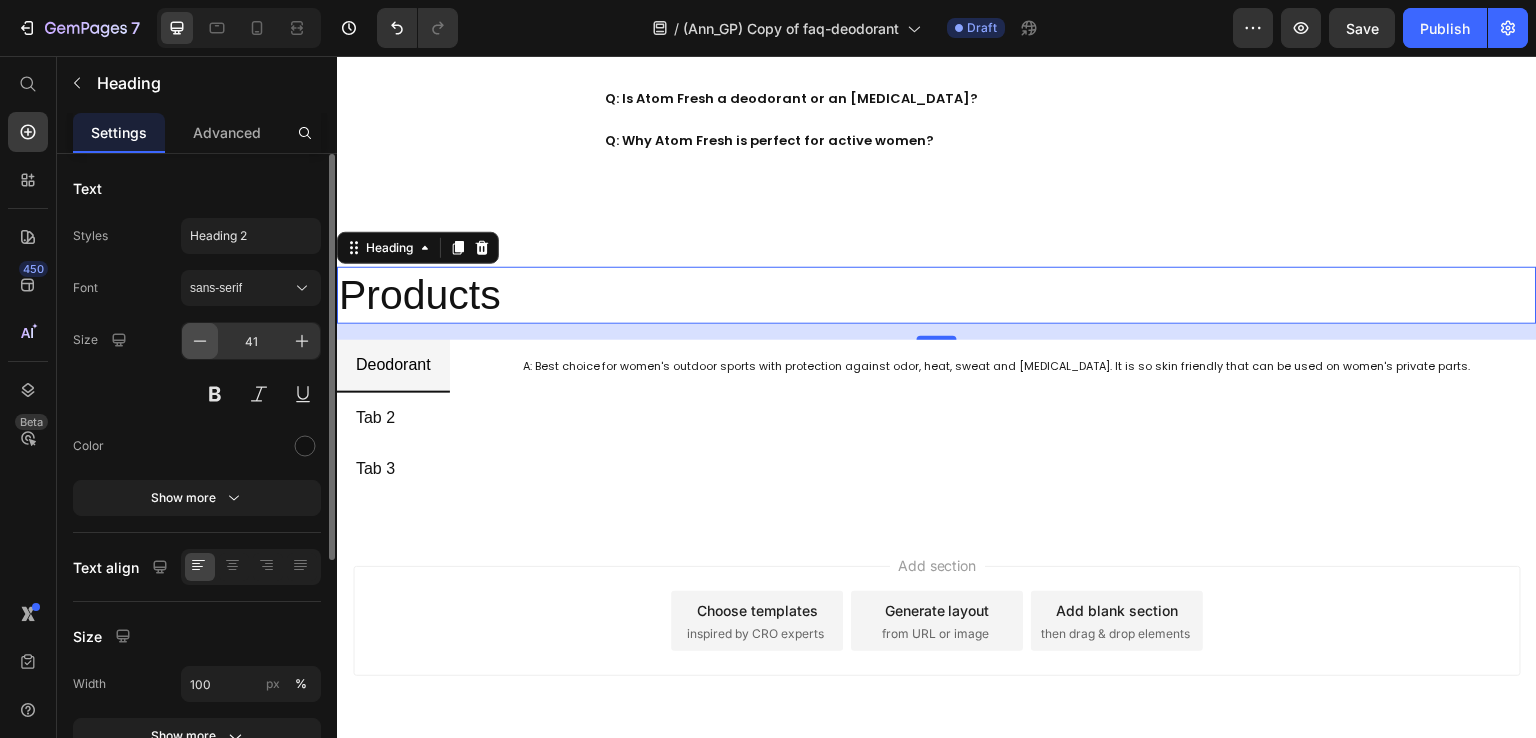click 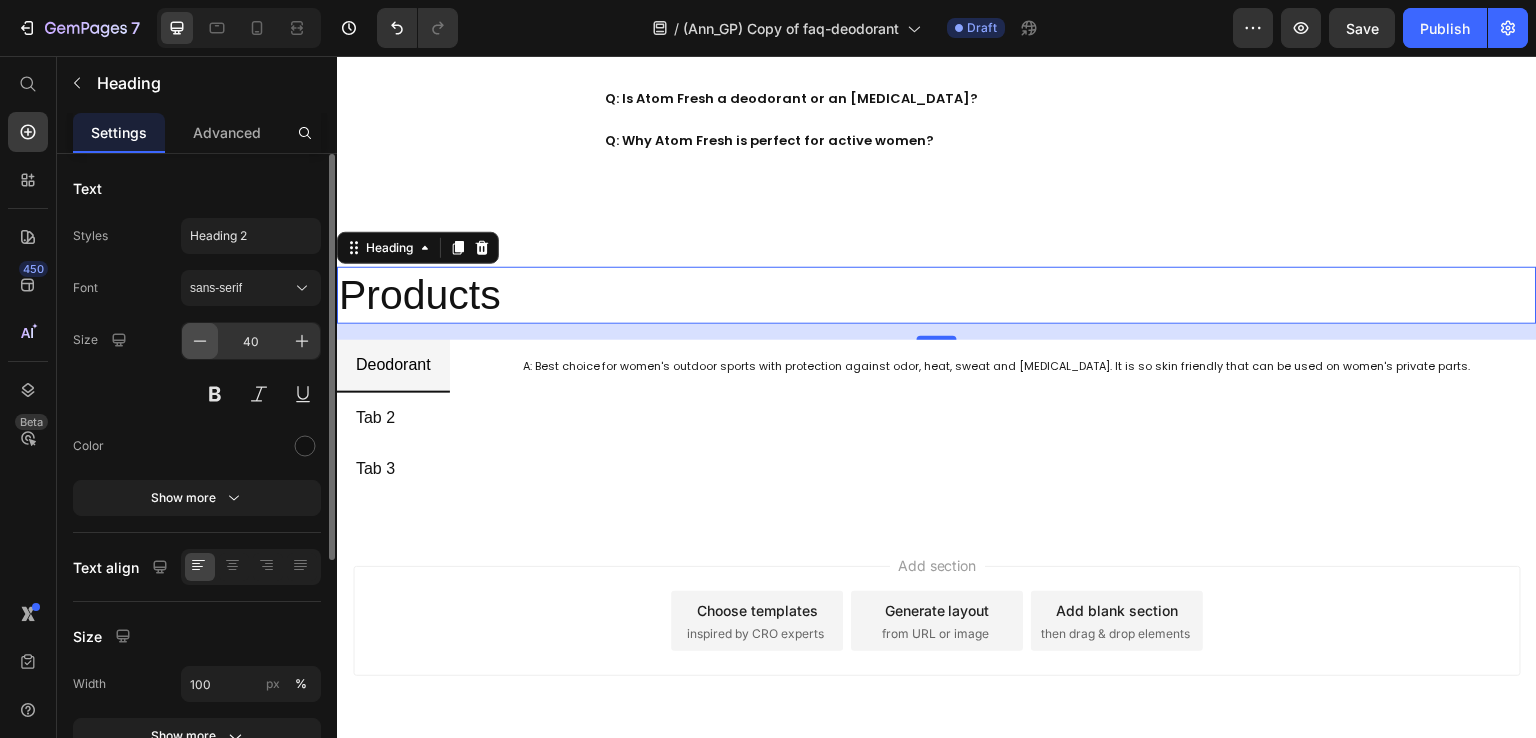 click 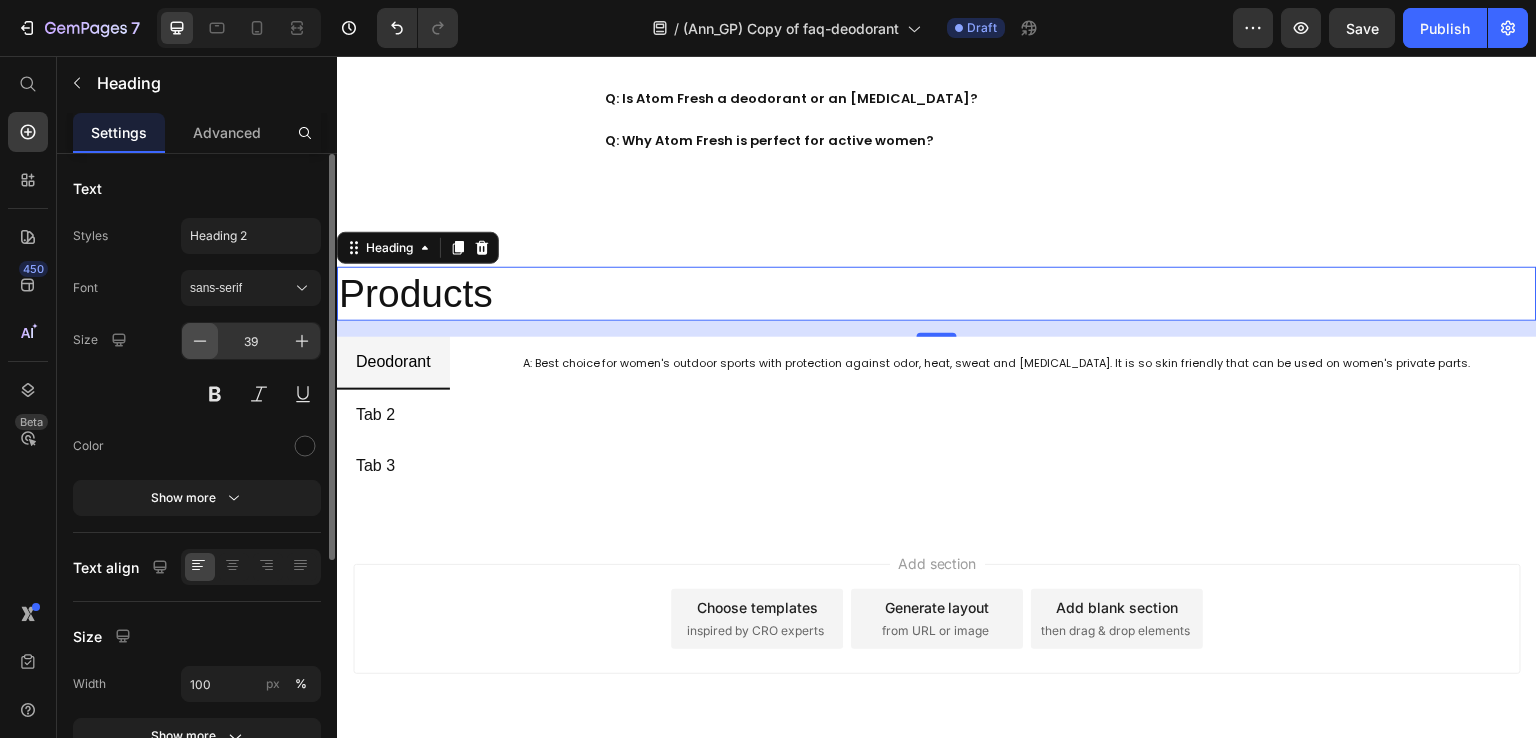 click 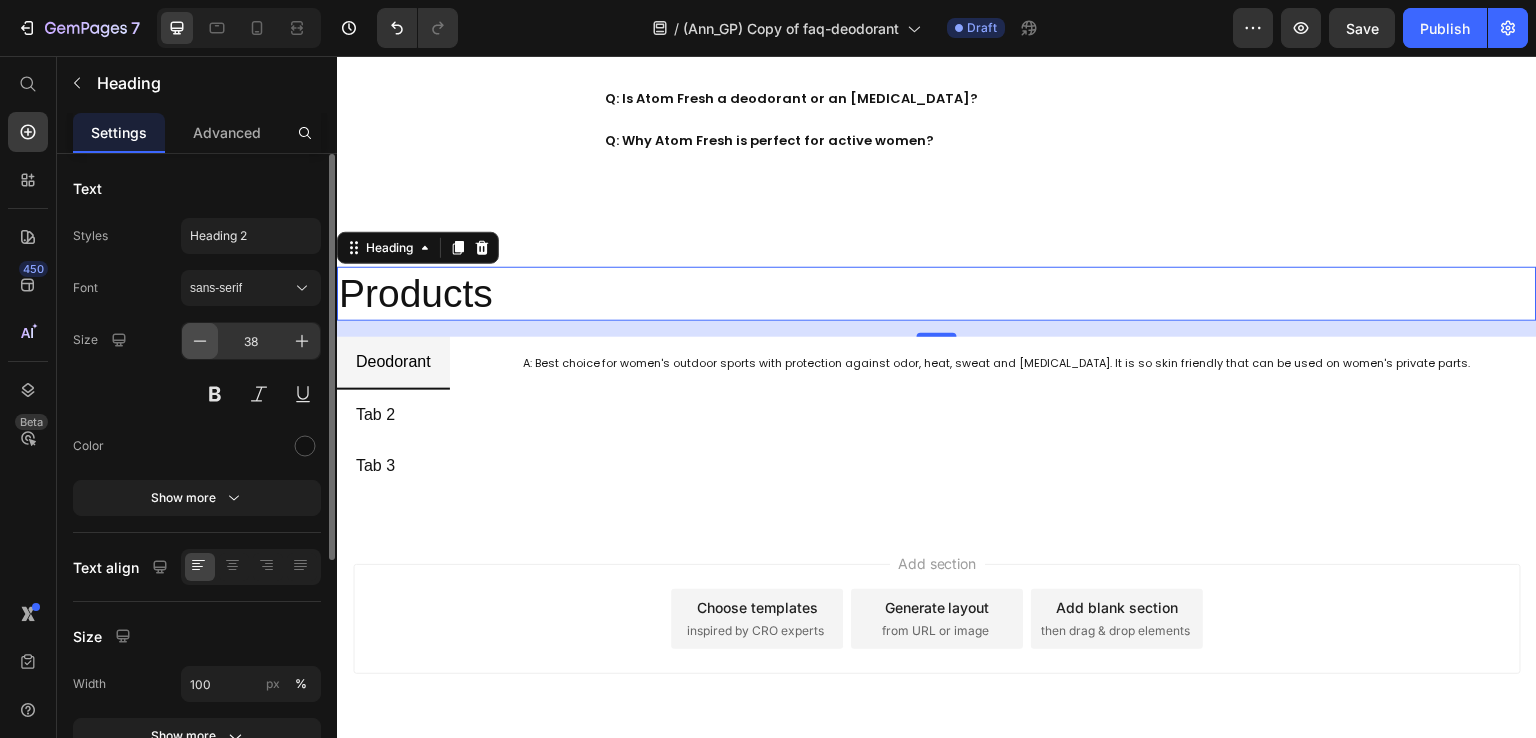 click 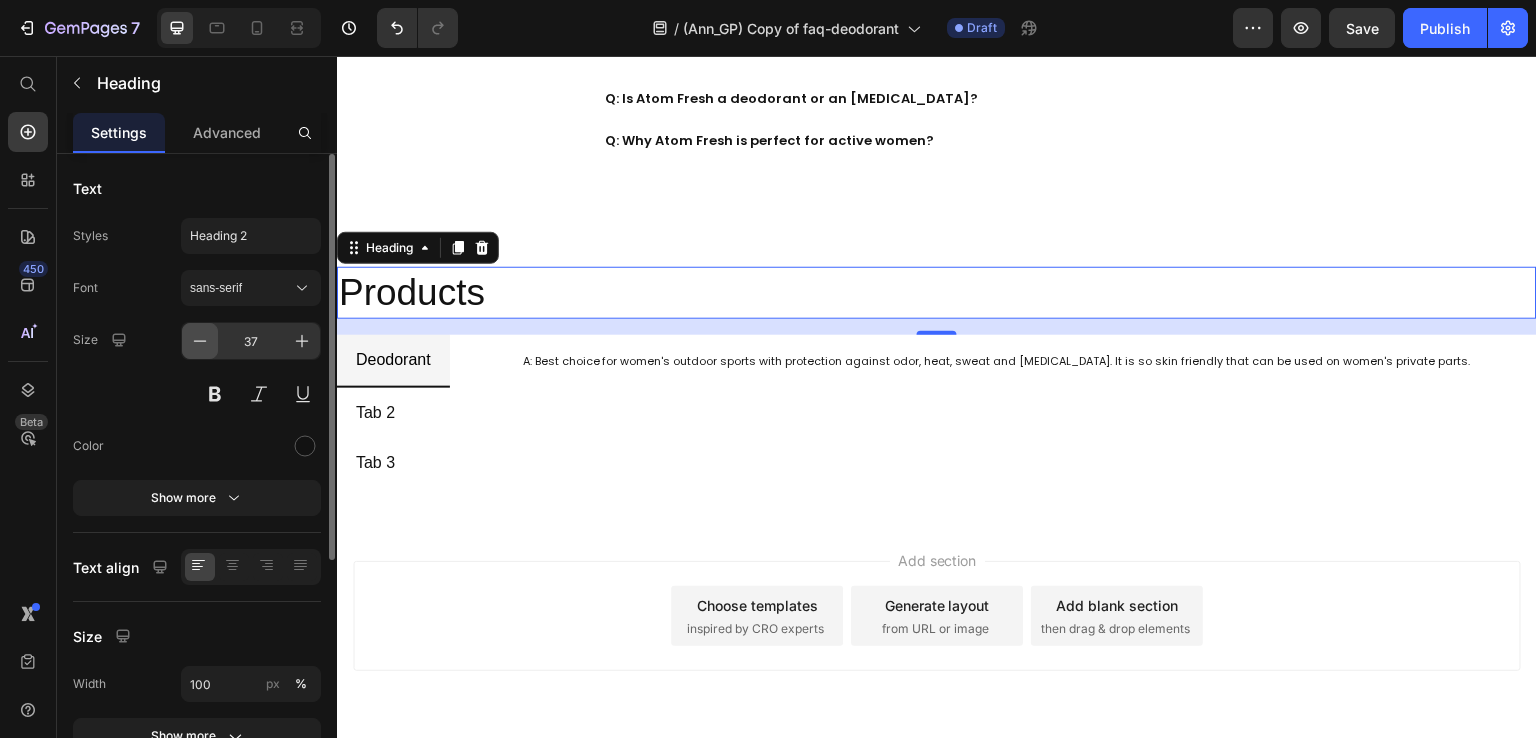 click 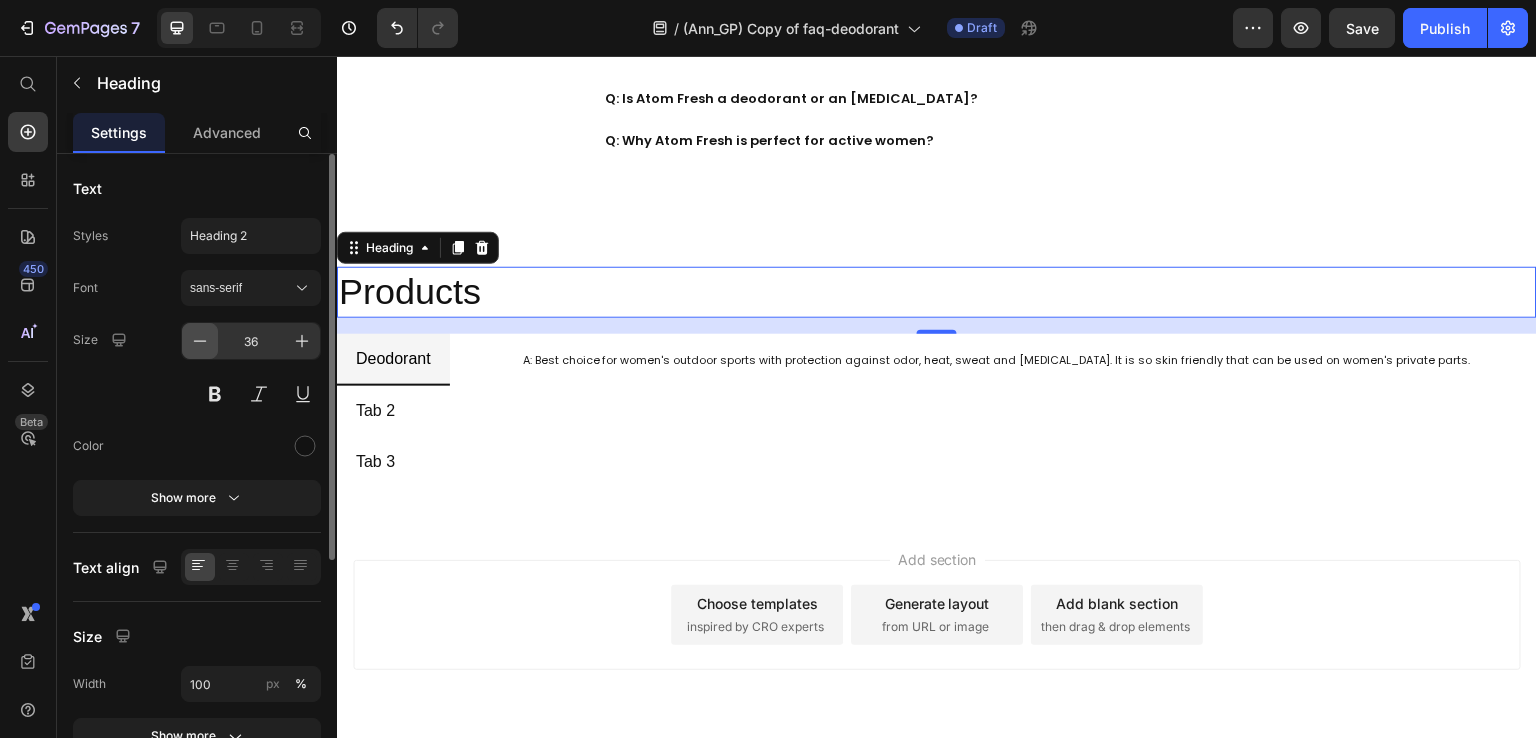 click 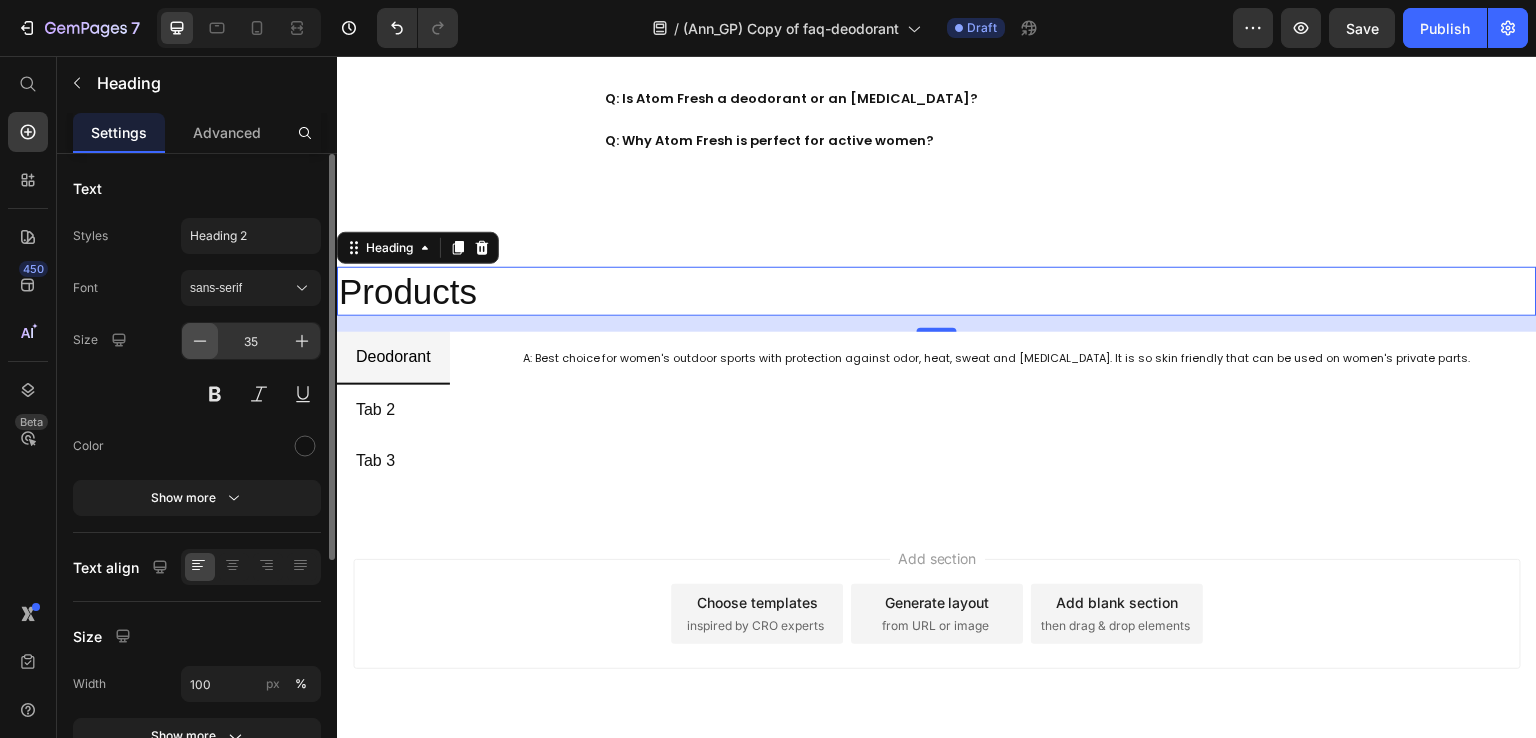 click 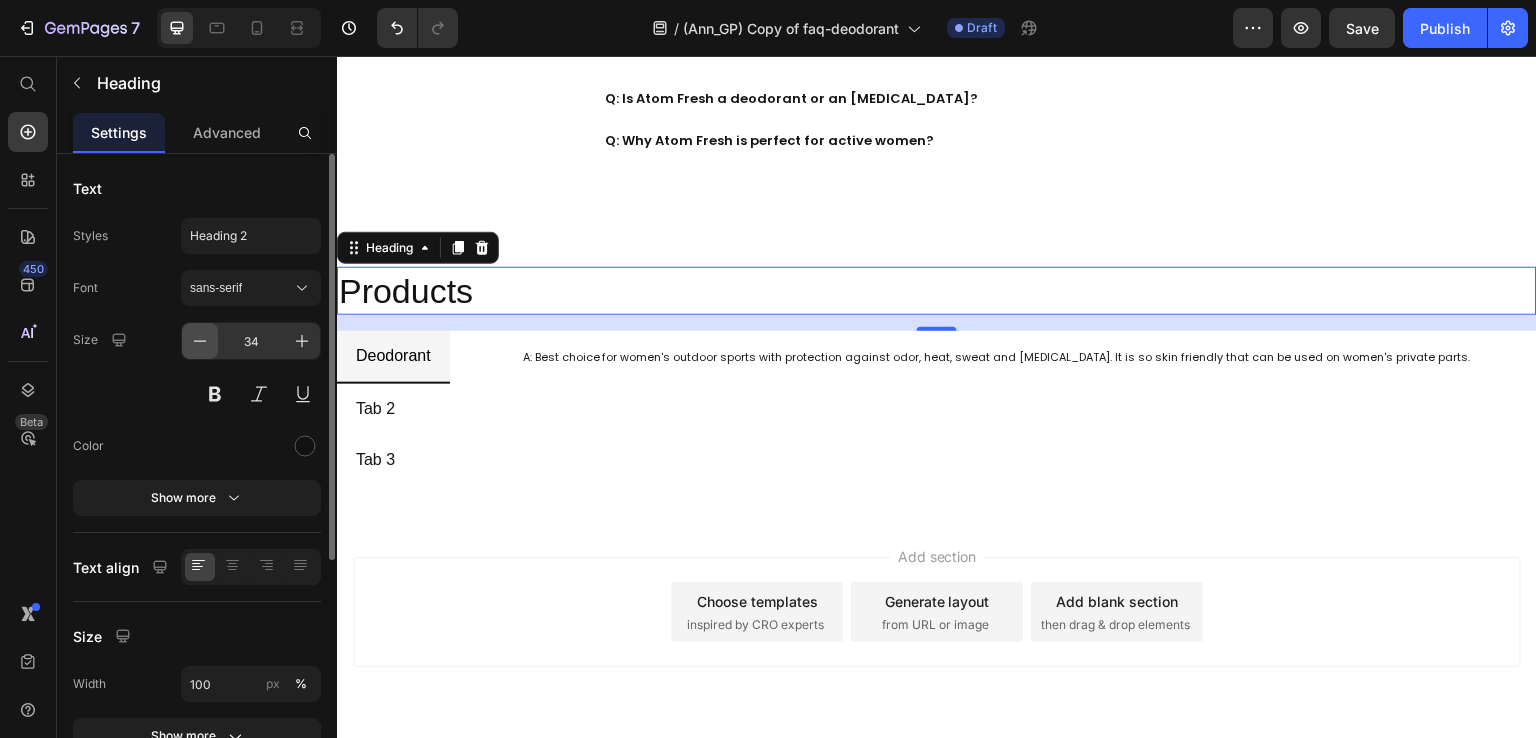 click 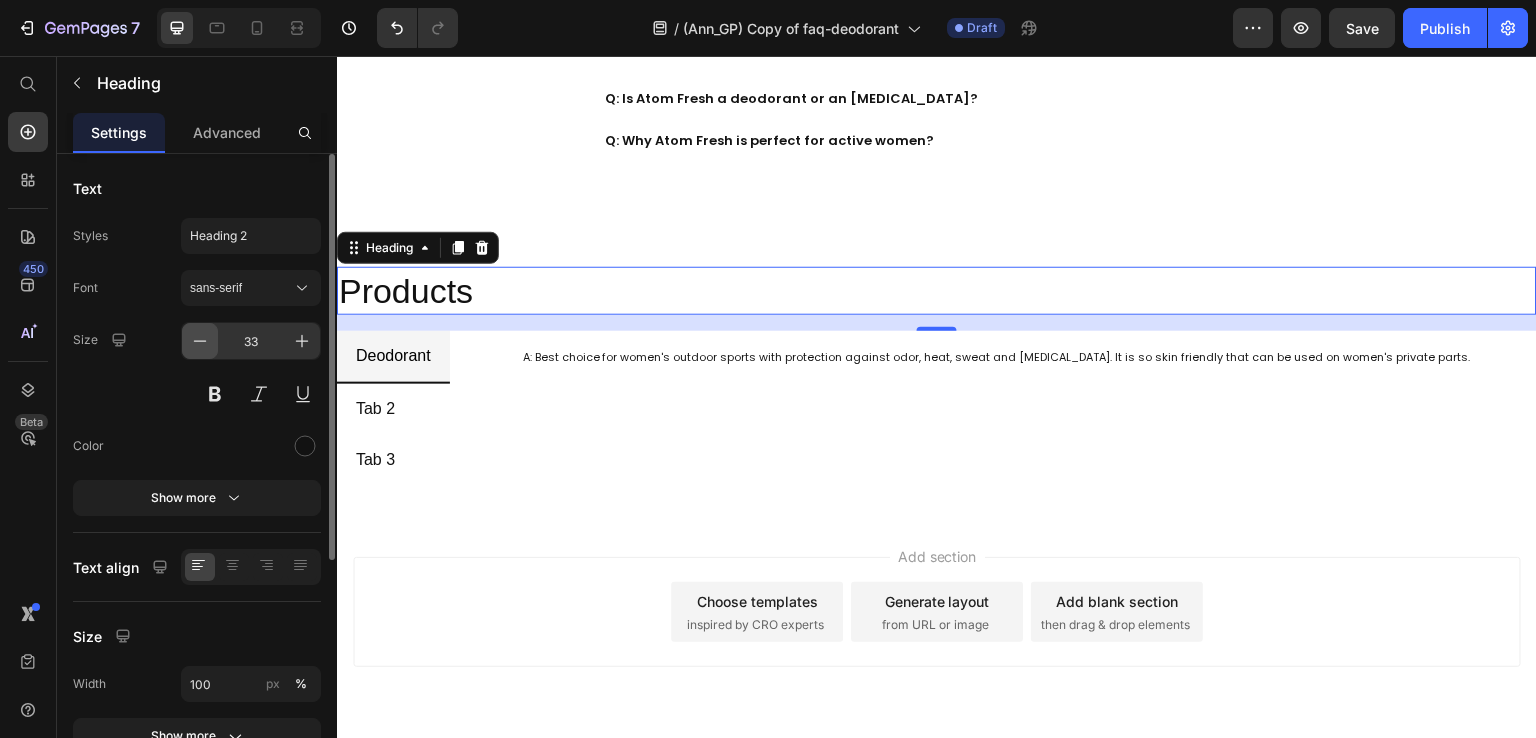 click 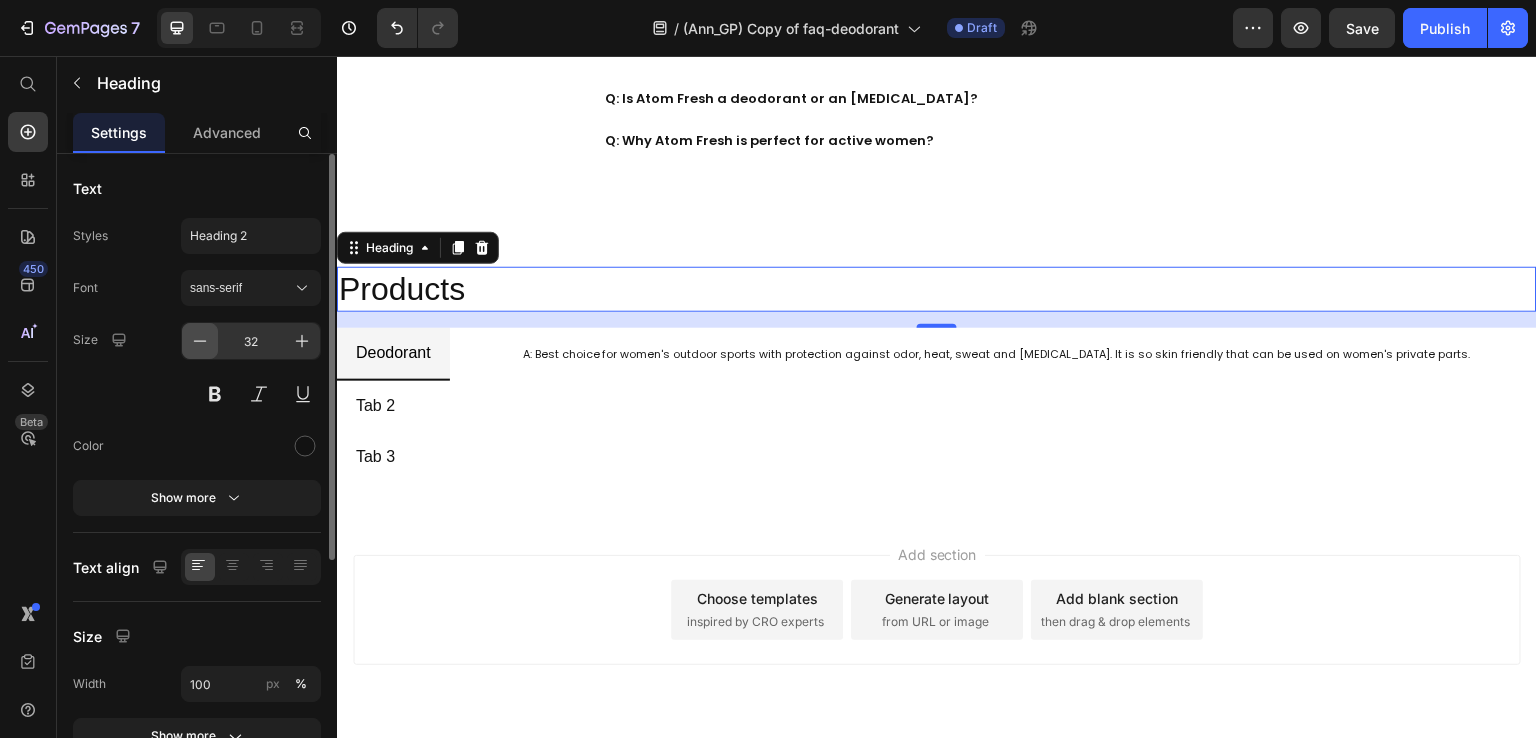 click 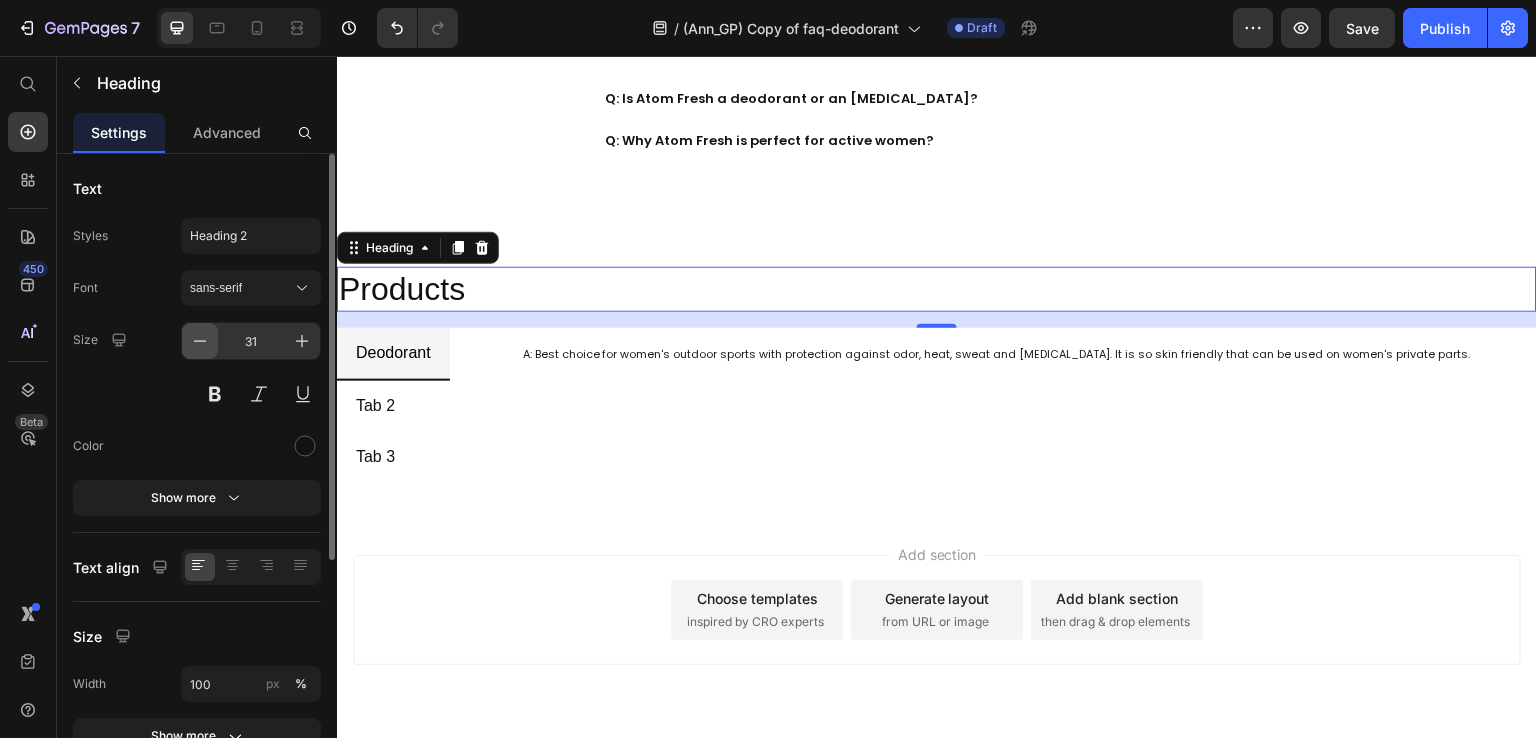 click 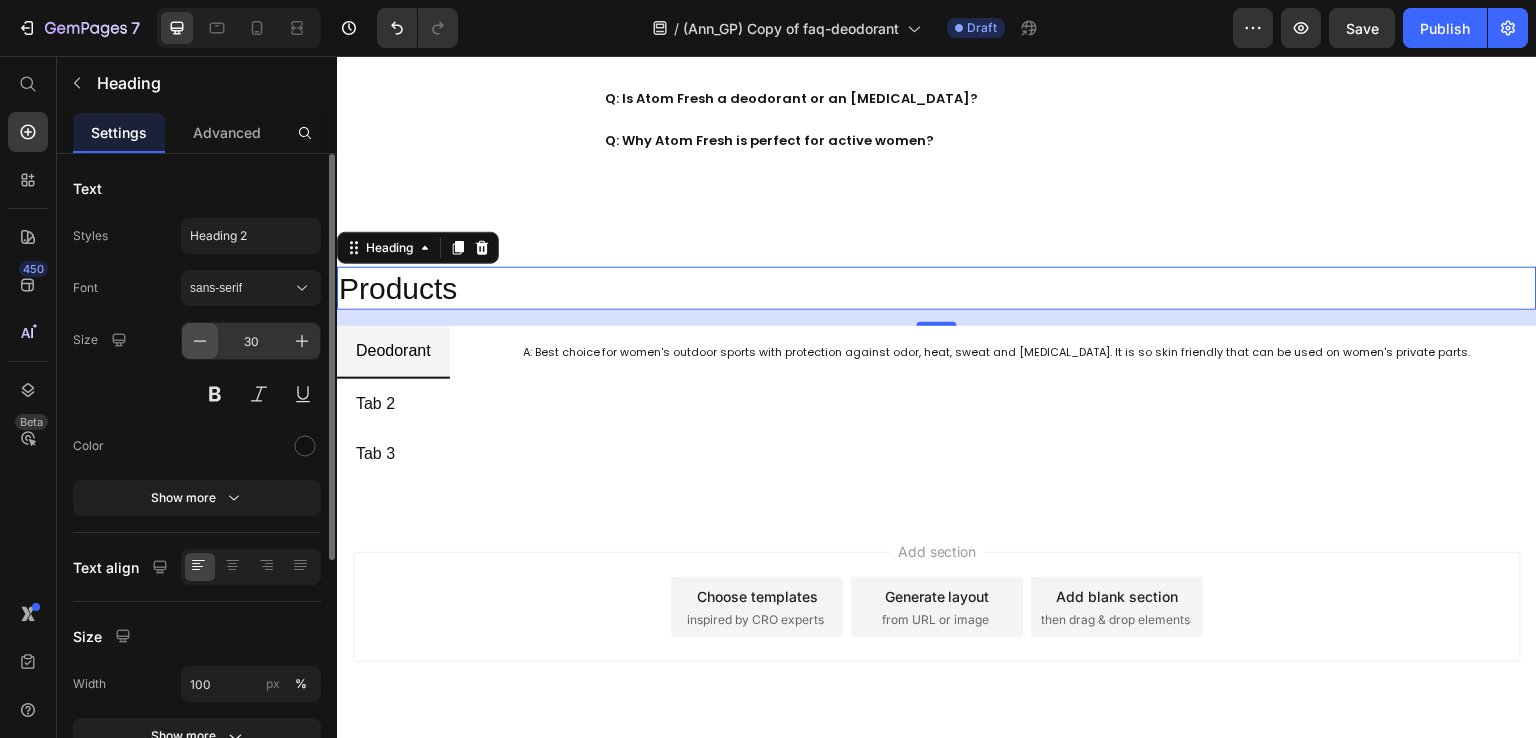 click 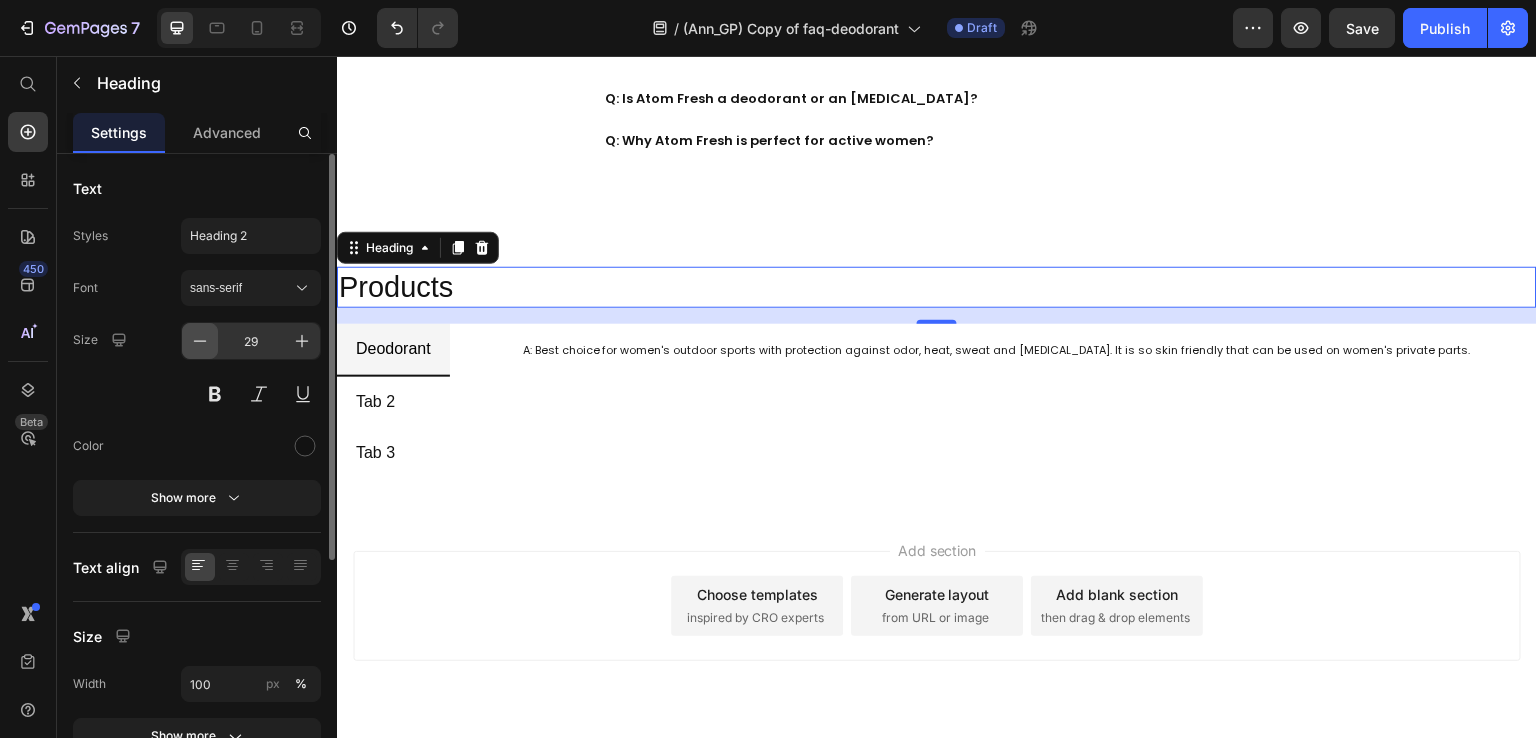 click 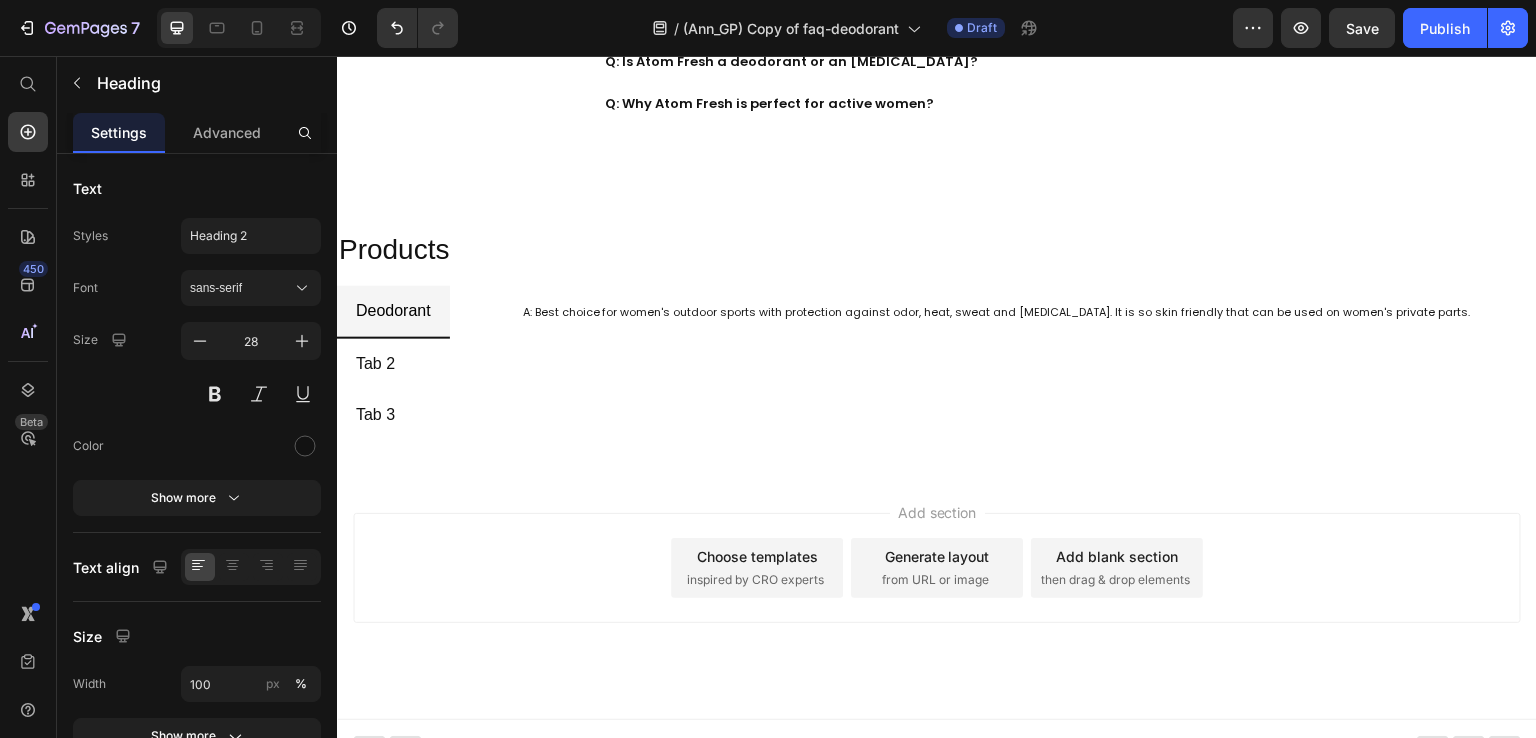 scroll, scrollTop: 1354, scrollLeft: 0, axis: vertical 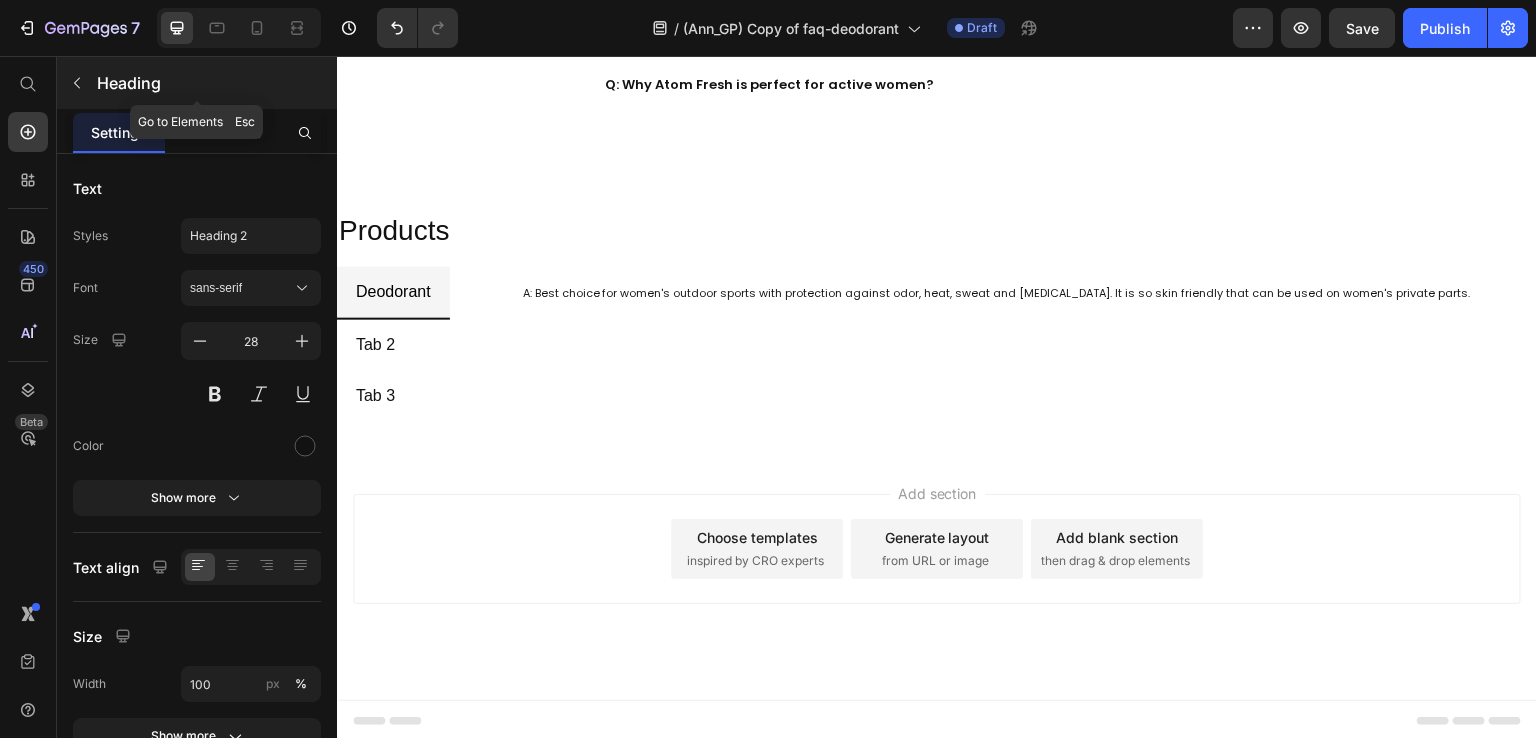 click at bounding box center (77, 83) 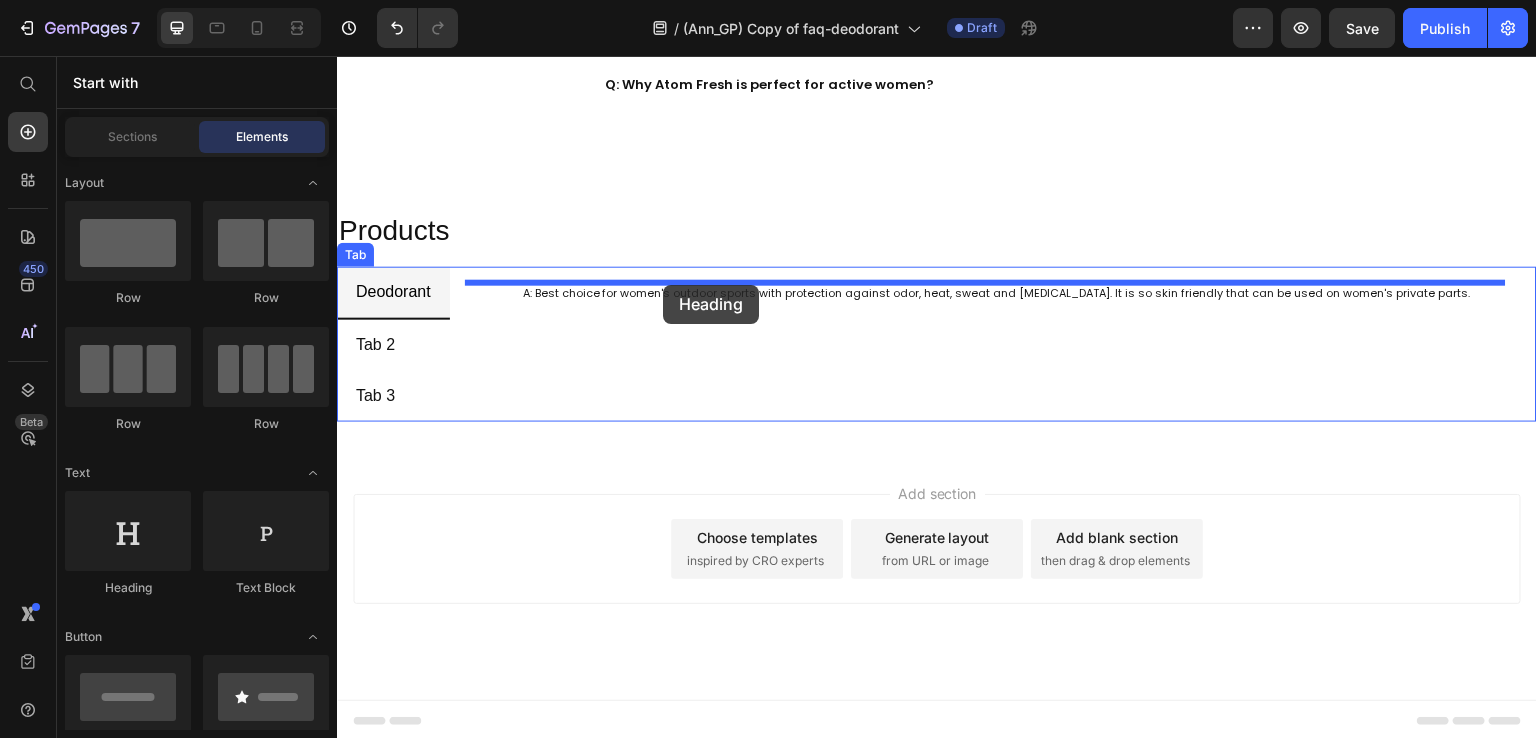 drag, startPoint x: 478, startPoint y: 593, endPoint x: 663, endPoint y: 285, distance: 359.28958 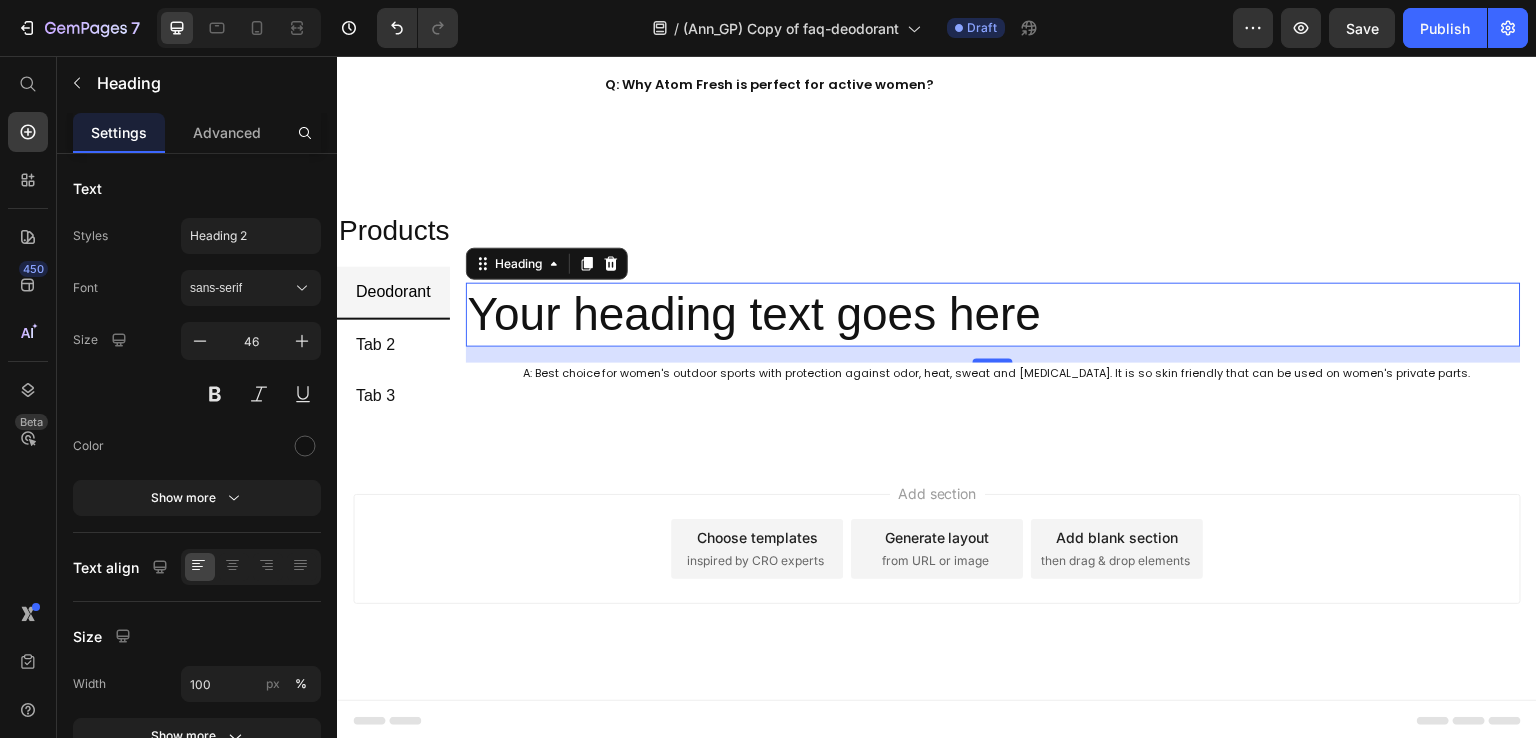 click on "Your heading text goes here" at bounding box center (993, 315) 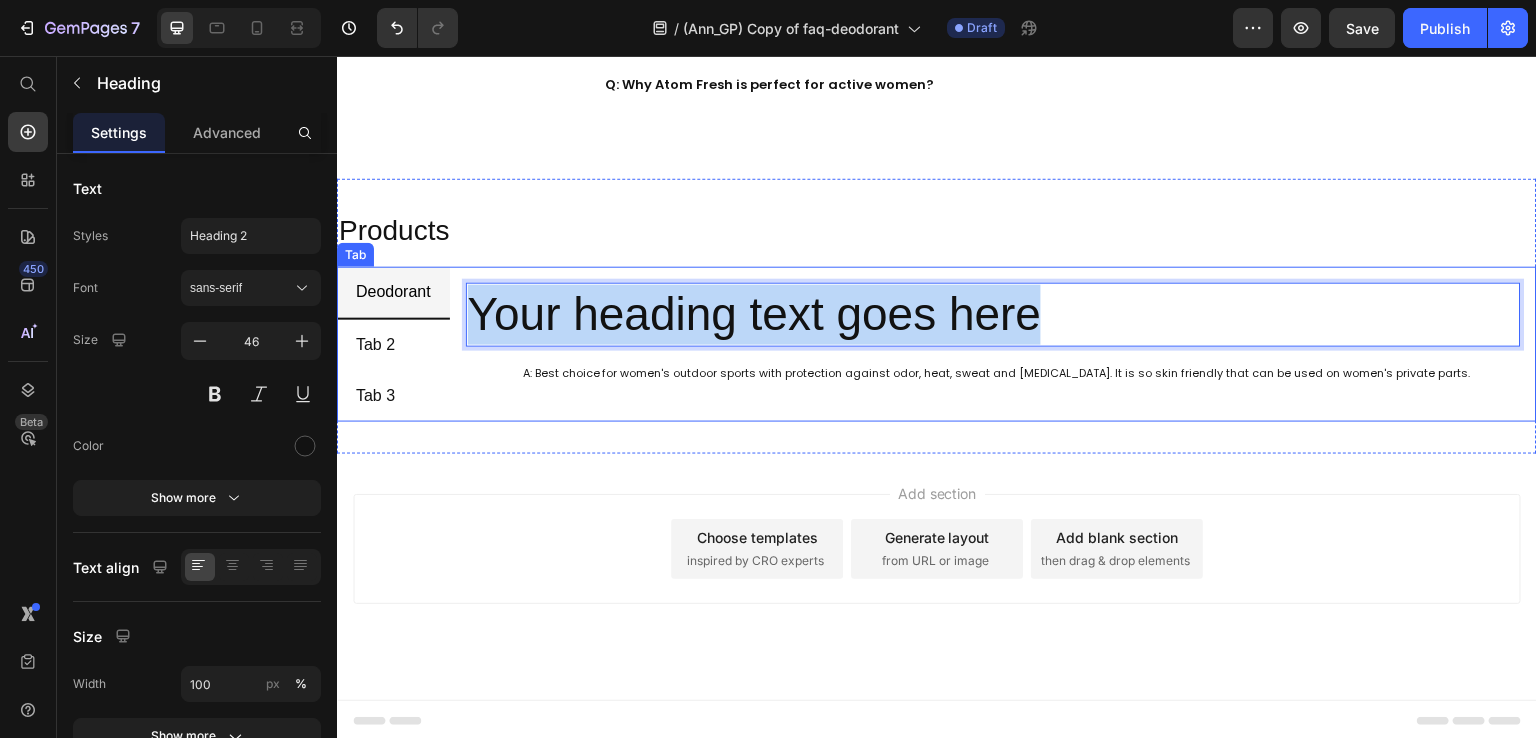 drag, startPoint x: 1046, startPoint y: 310, endPoint x: 447, endPoint y: 322, distance: 599.1202 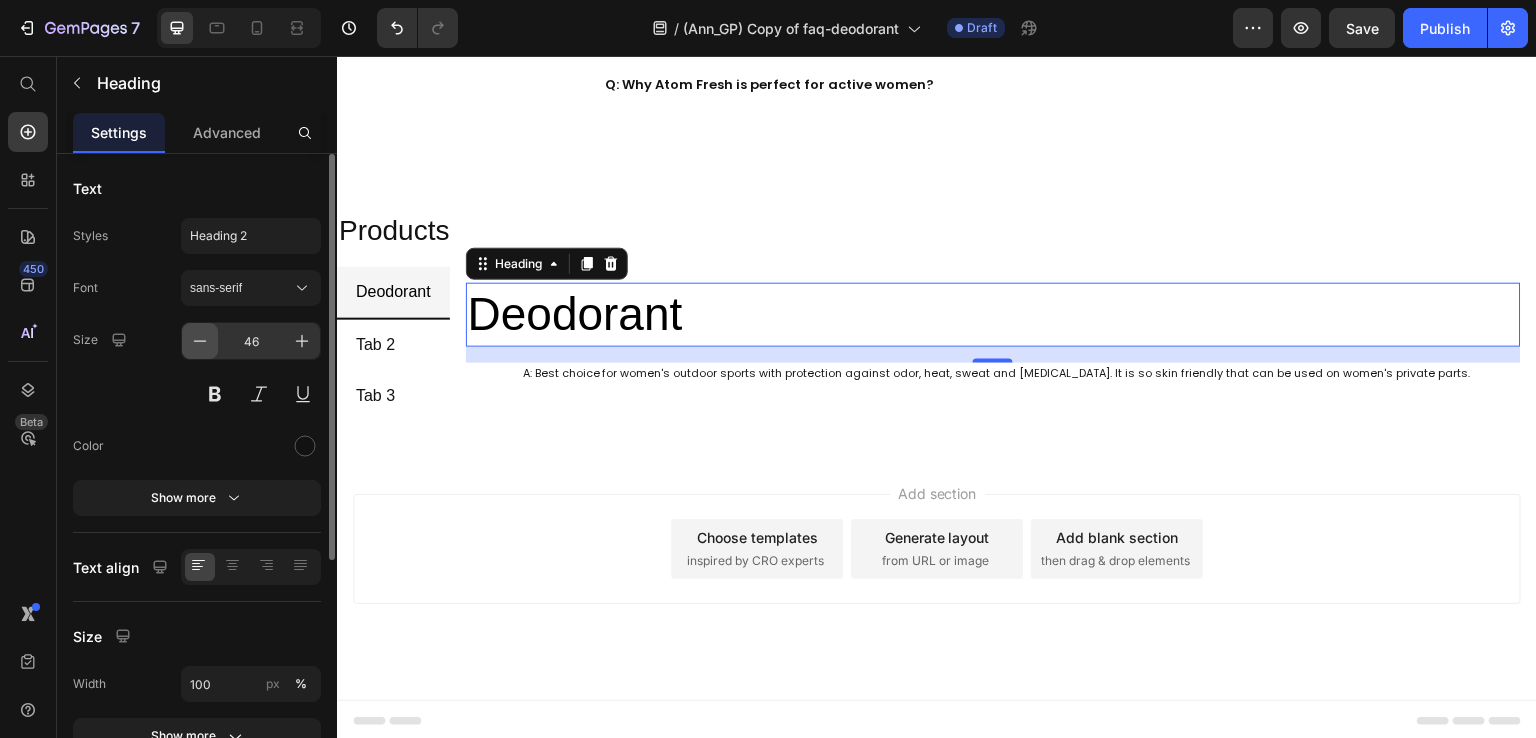 click 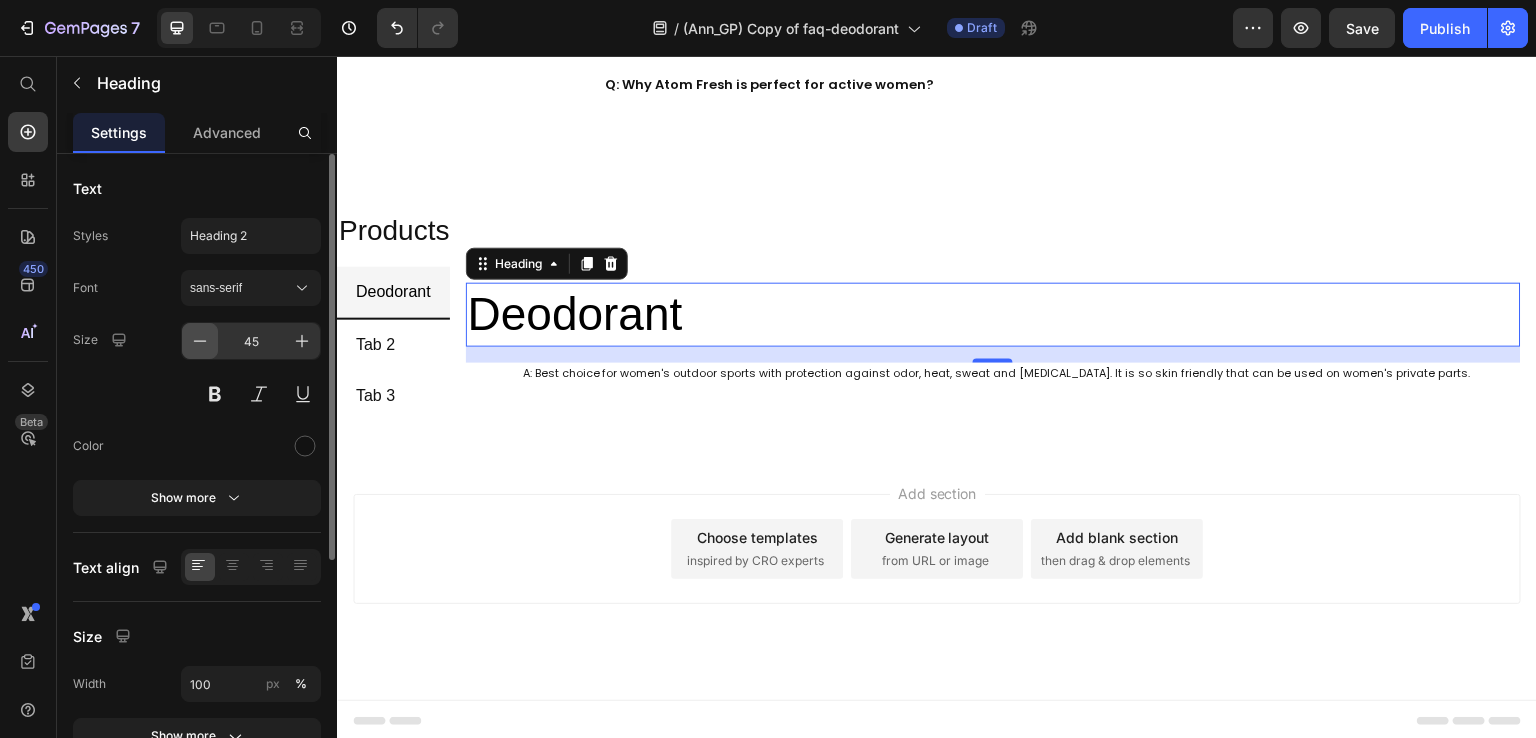 click 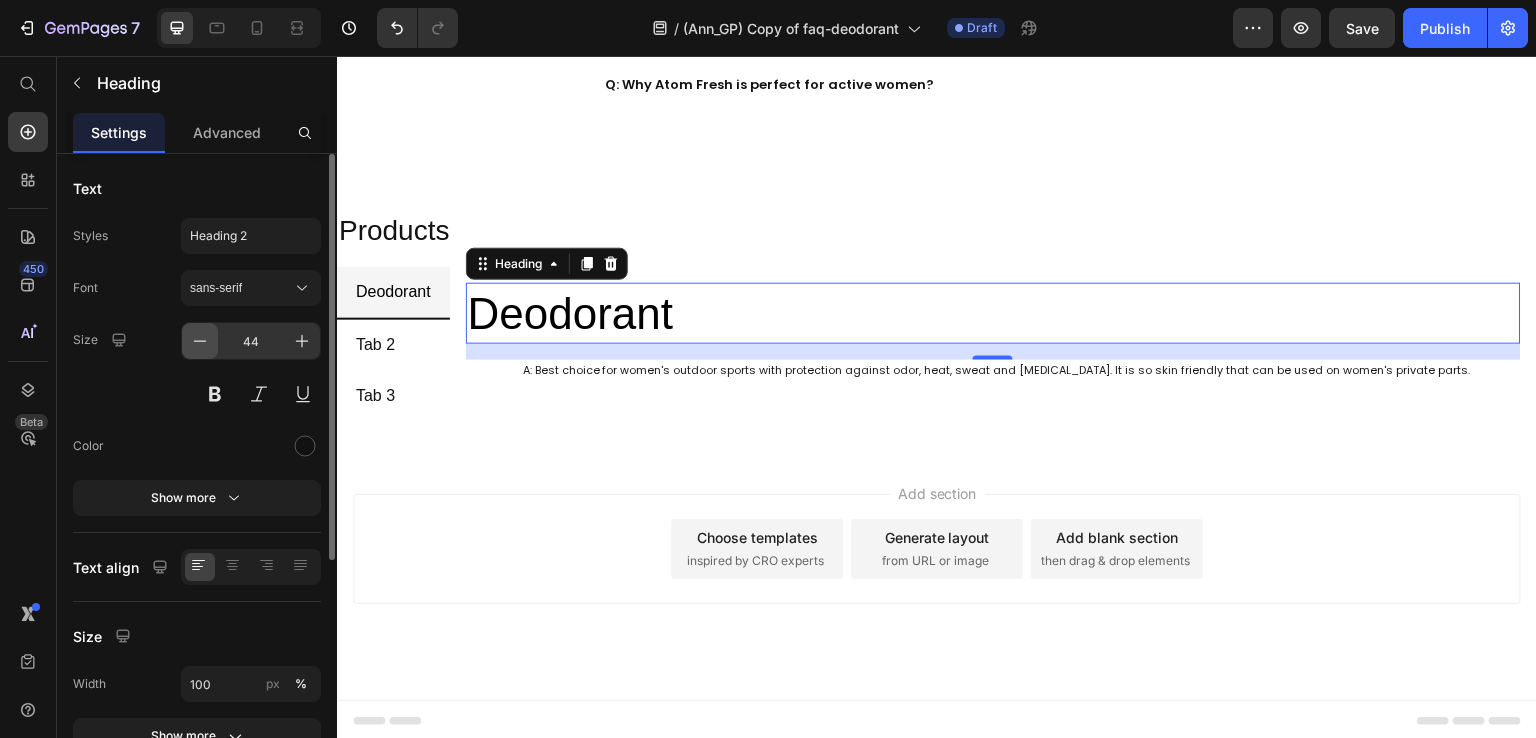 click 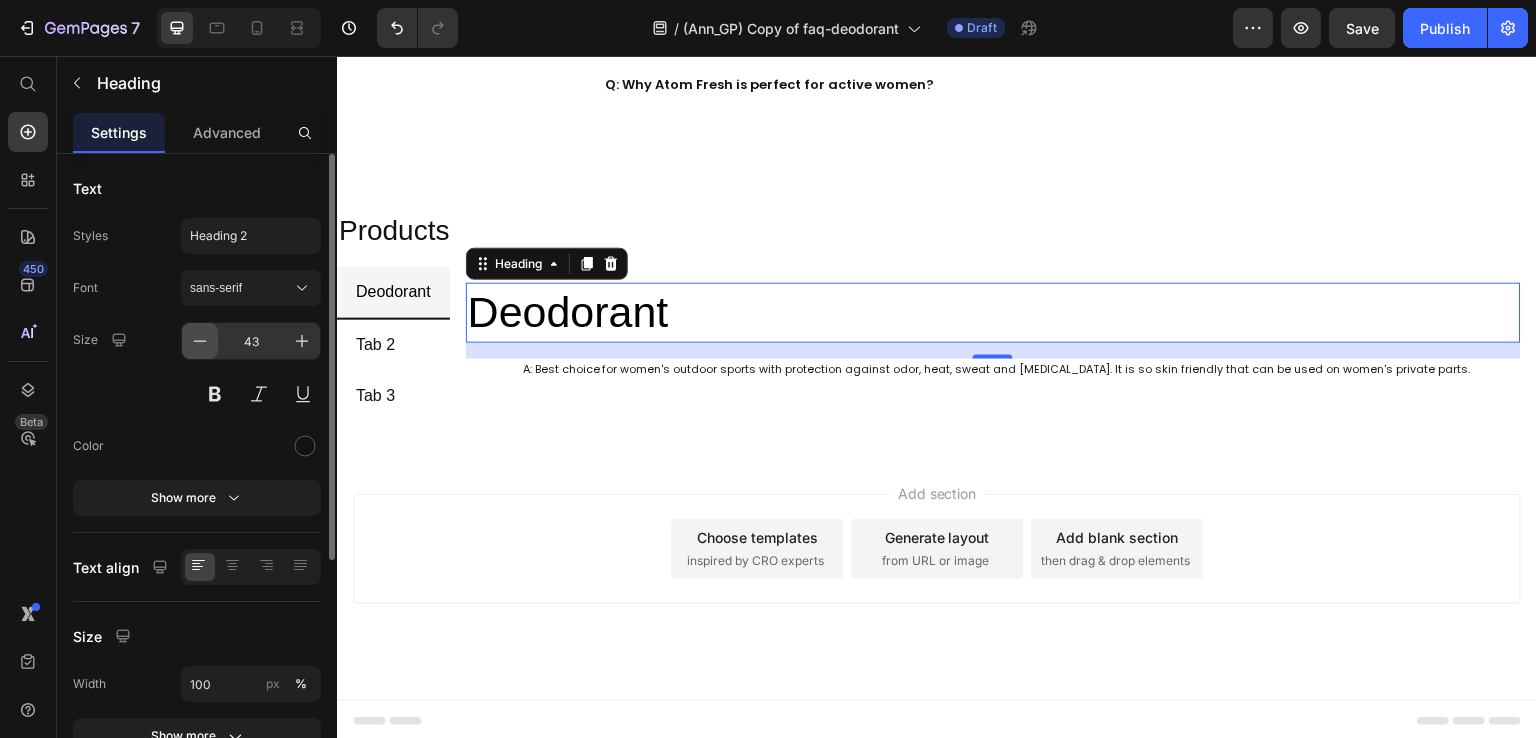 click 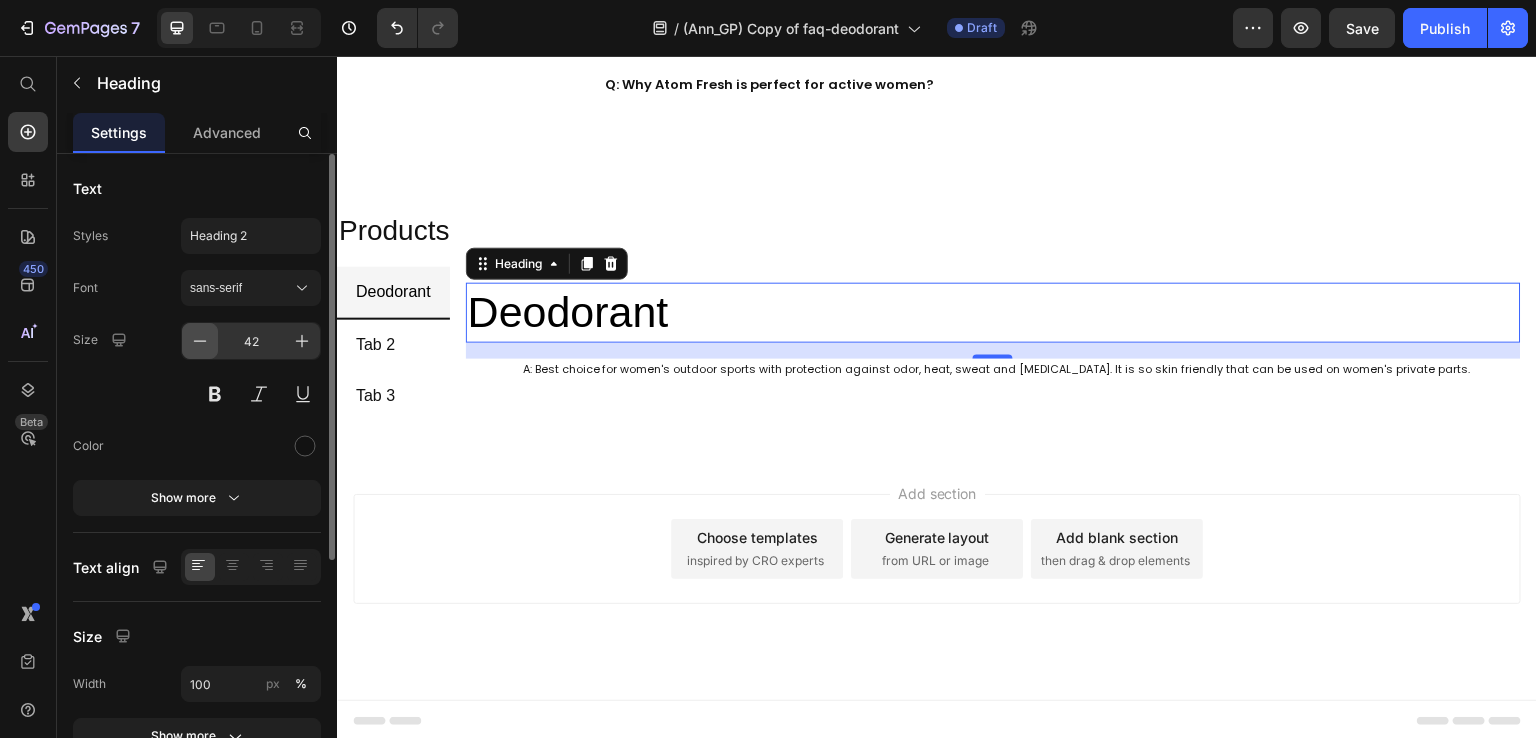 click 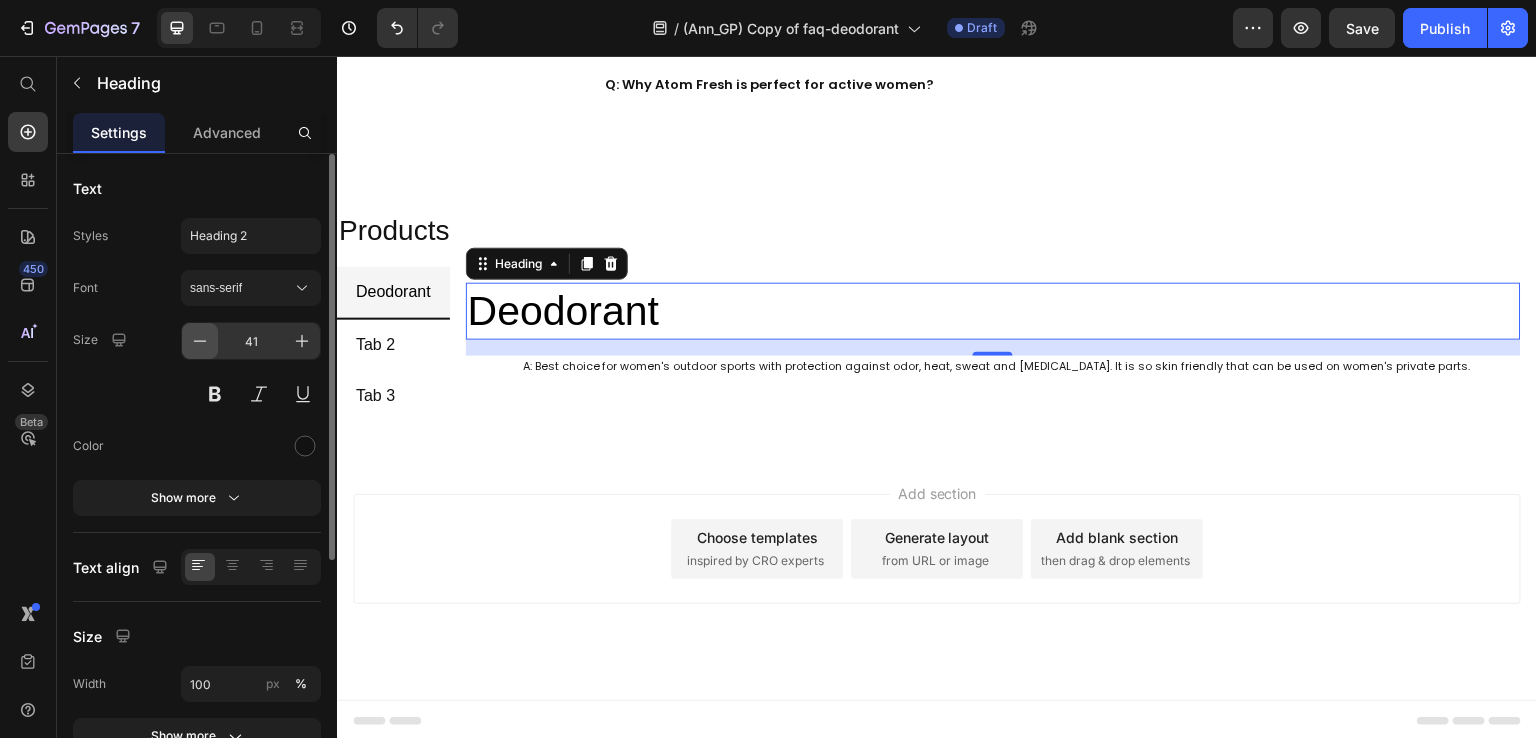 click 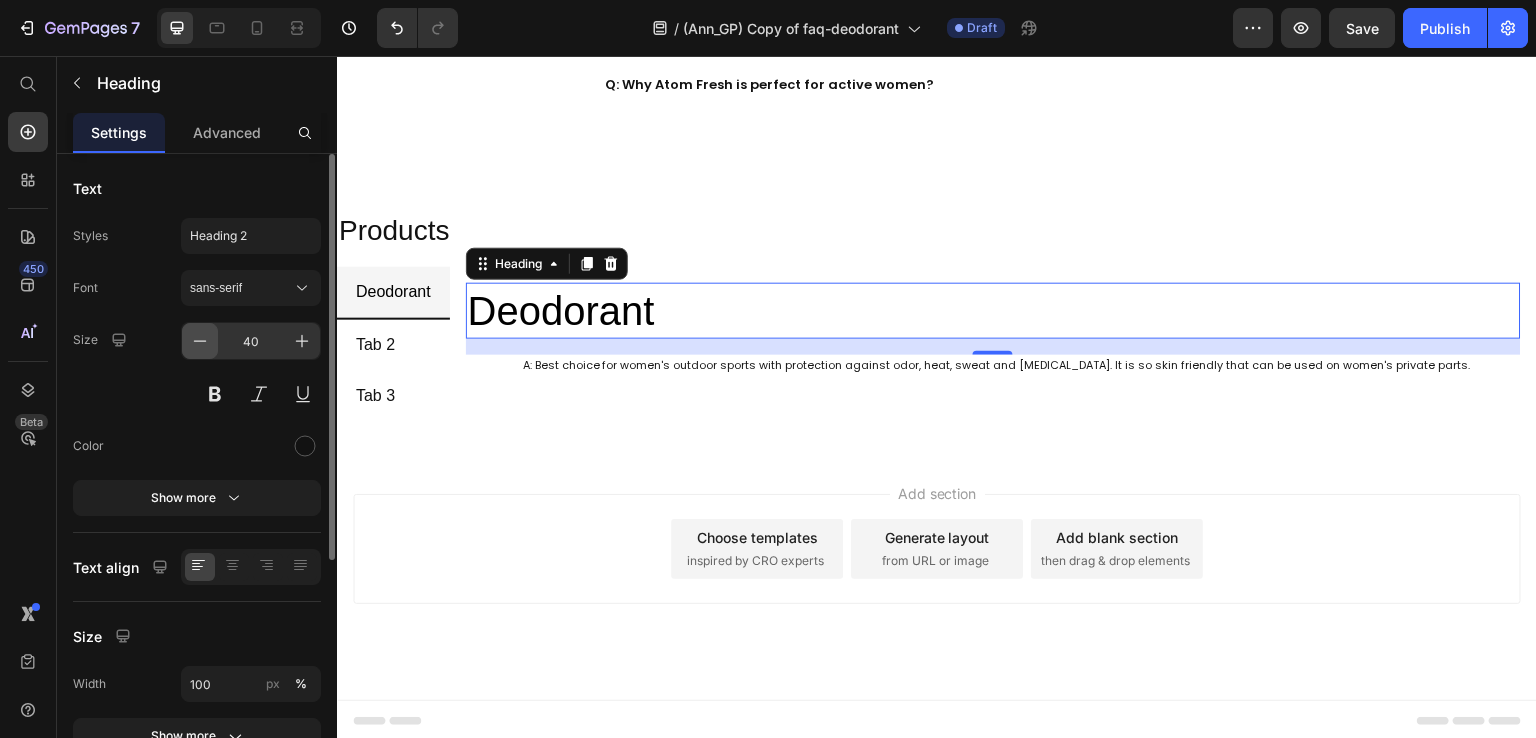 click 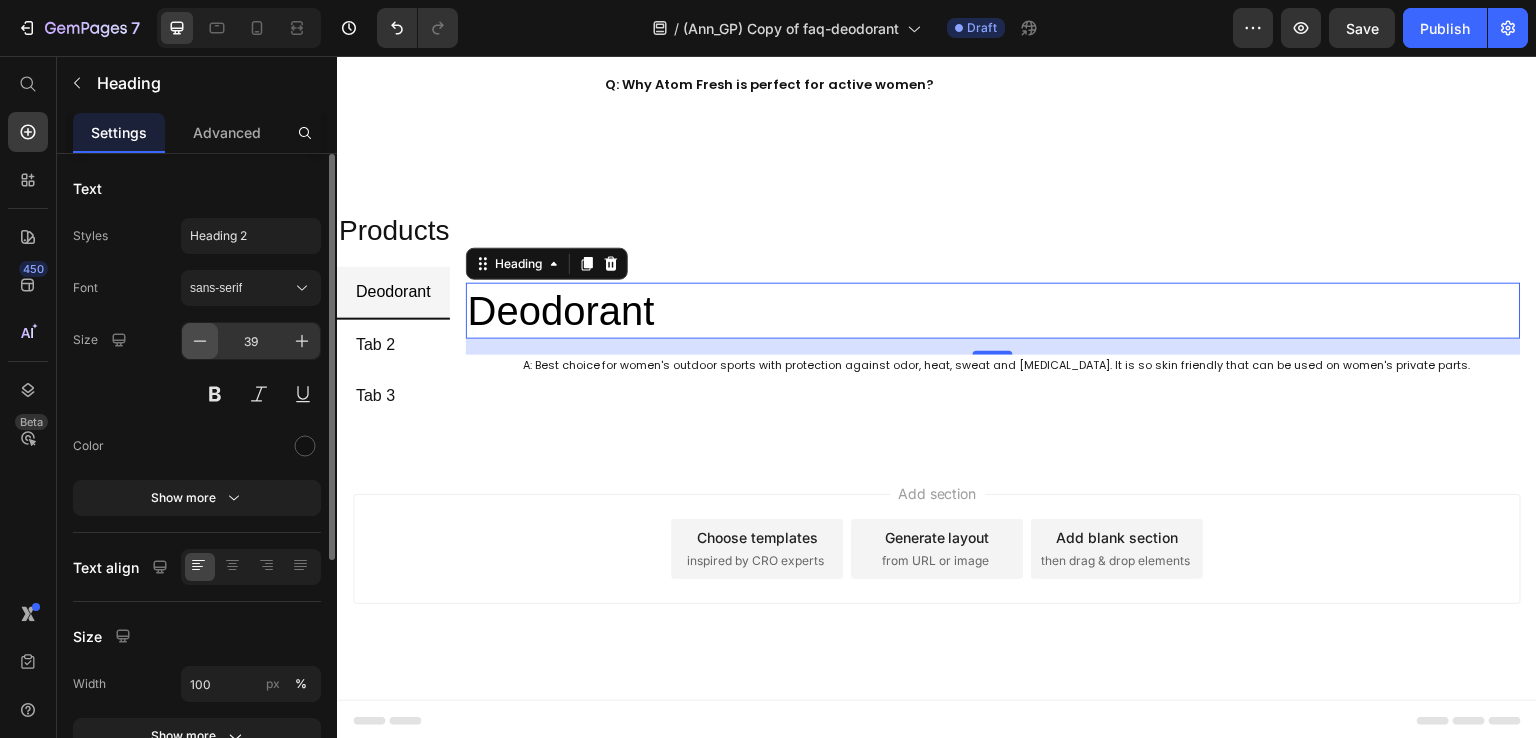 click 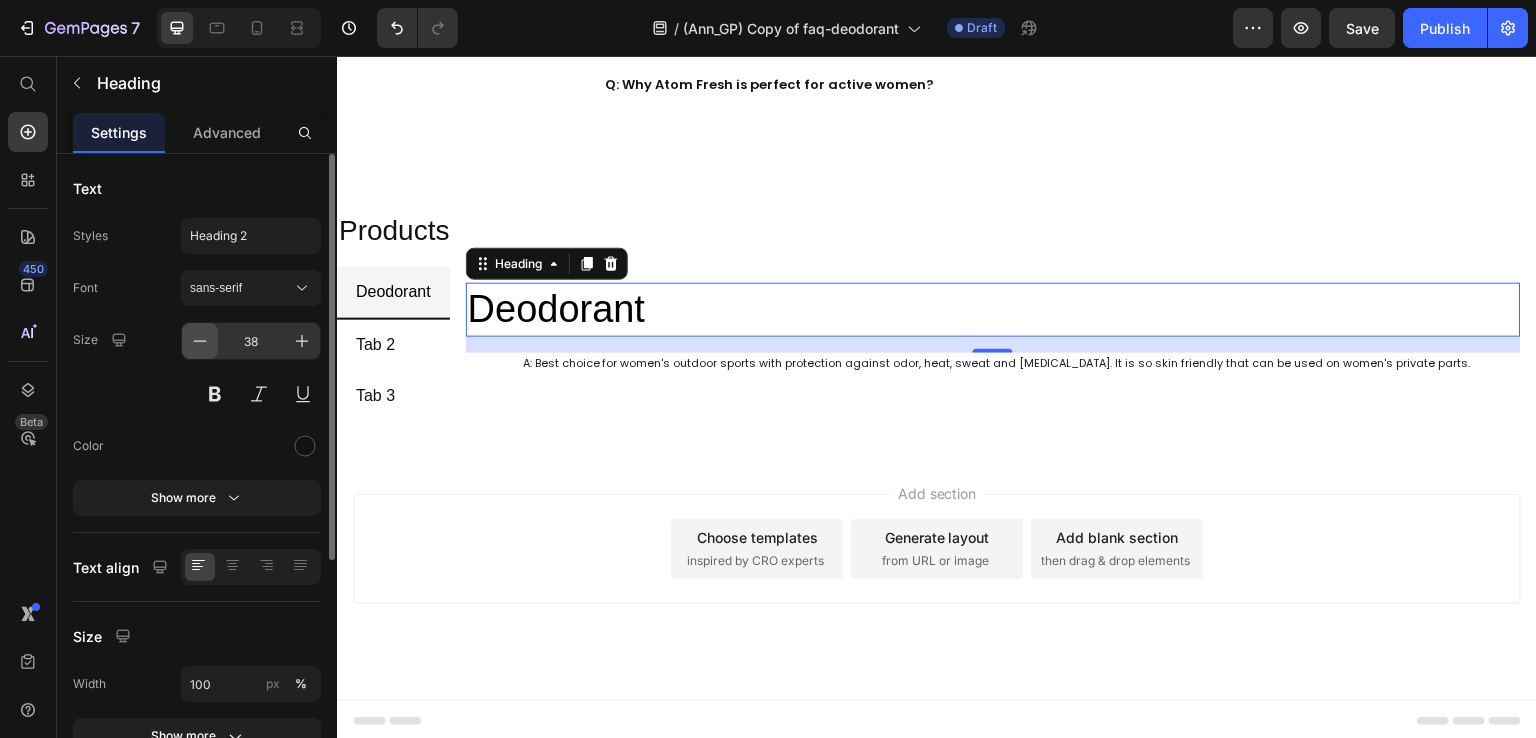 click 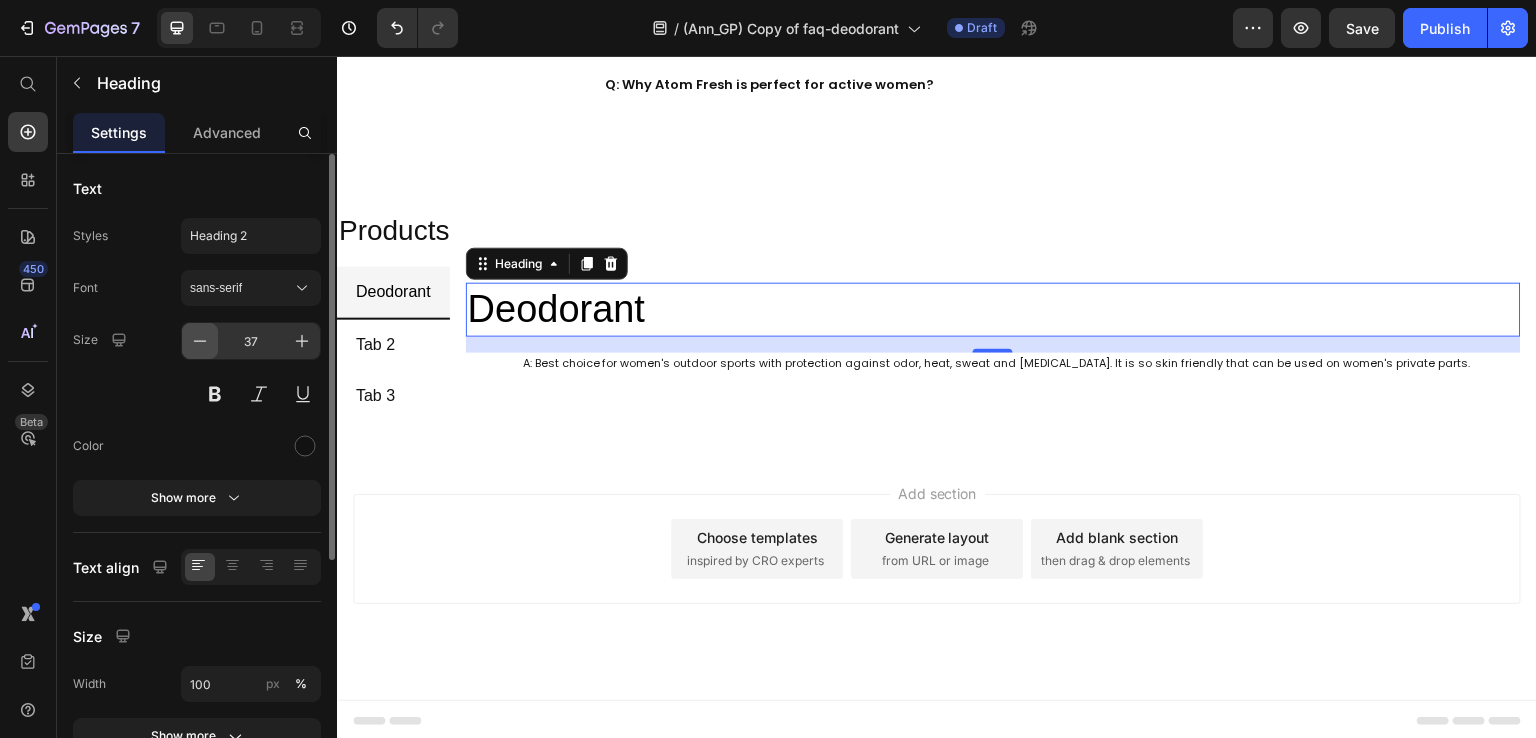 click 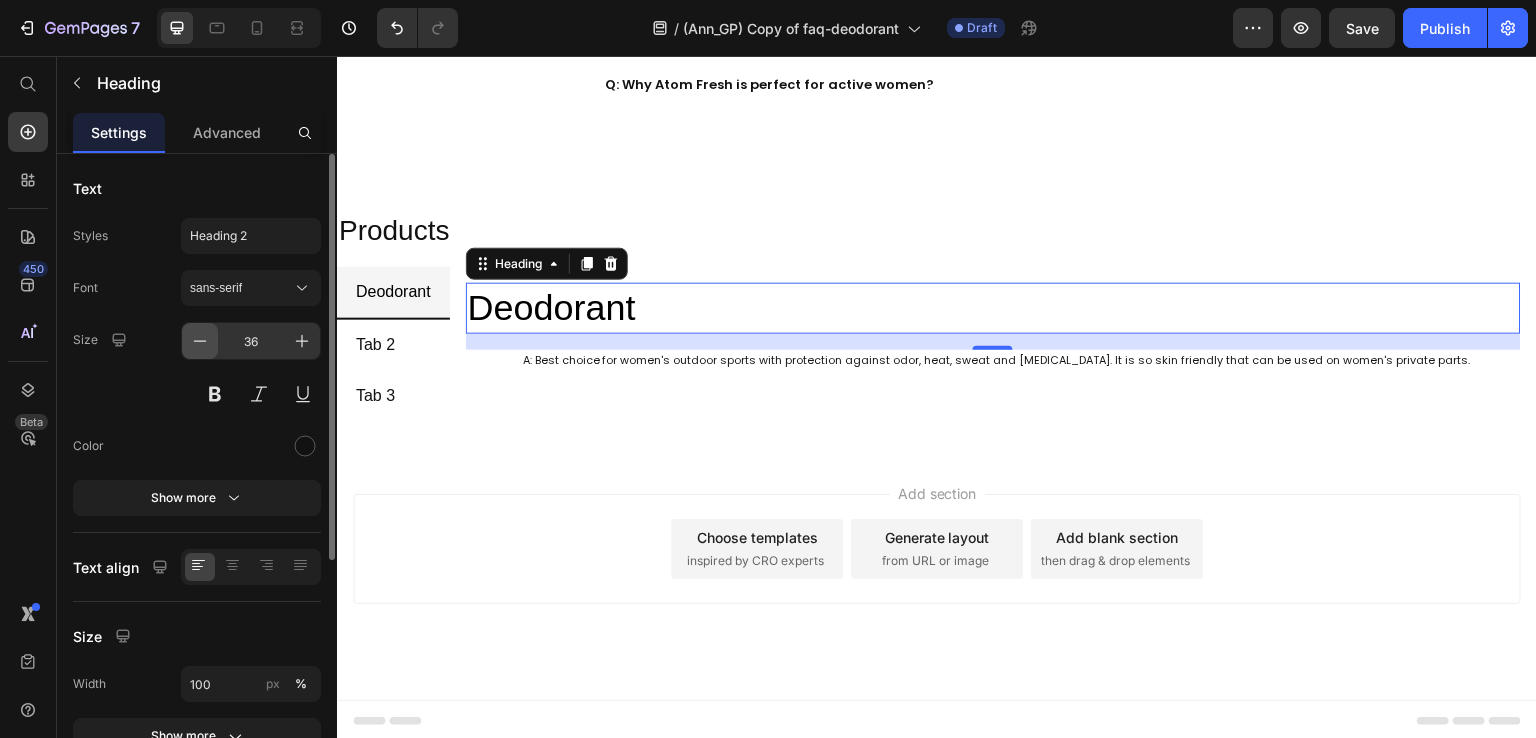 click 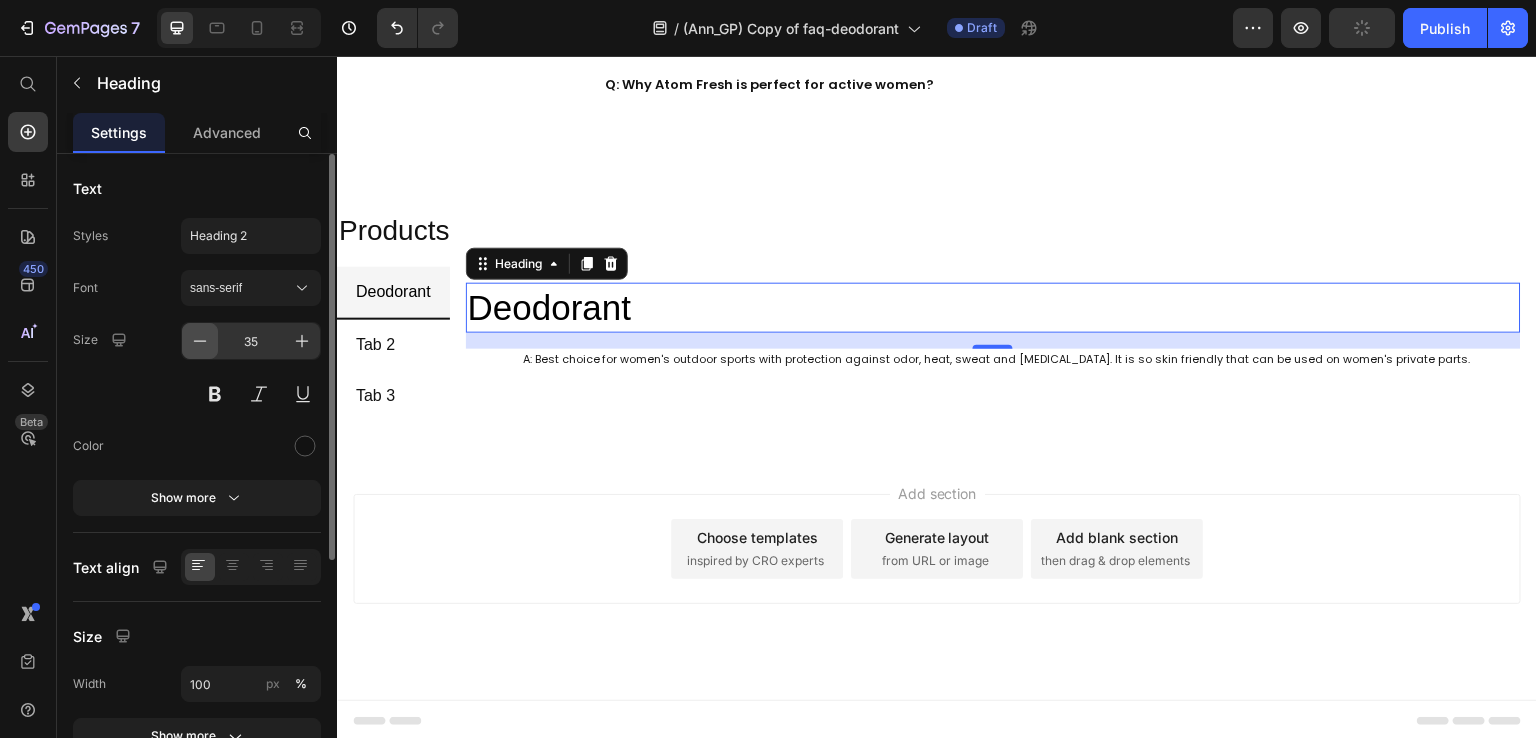 click 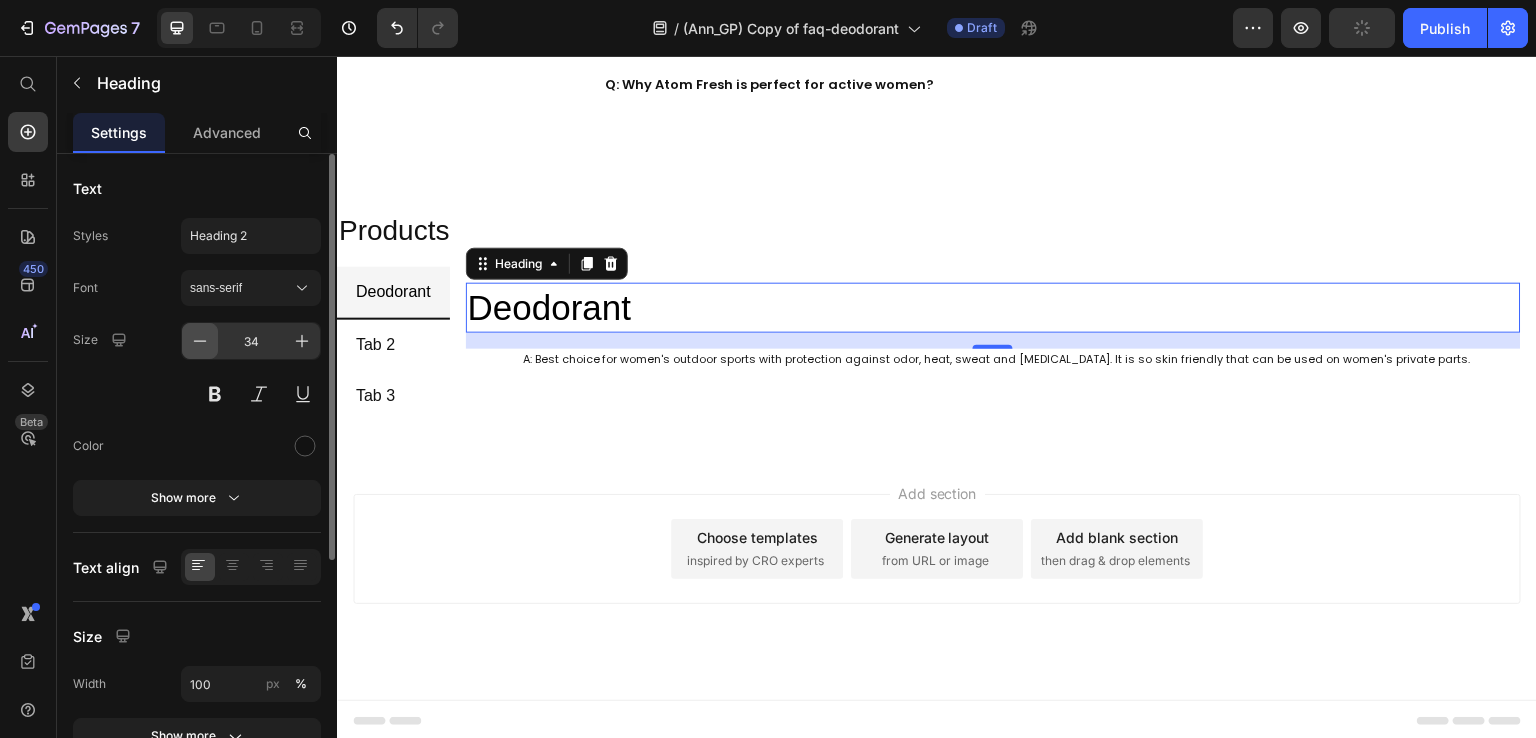 click 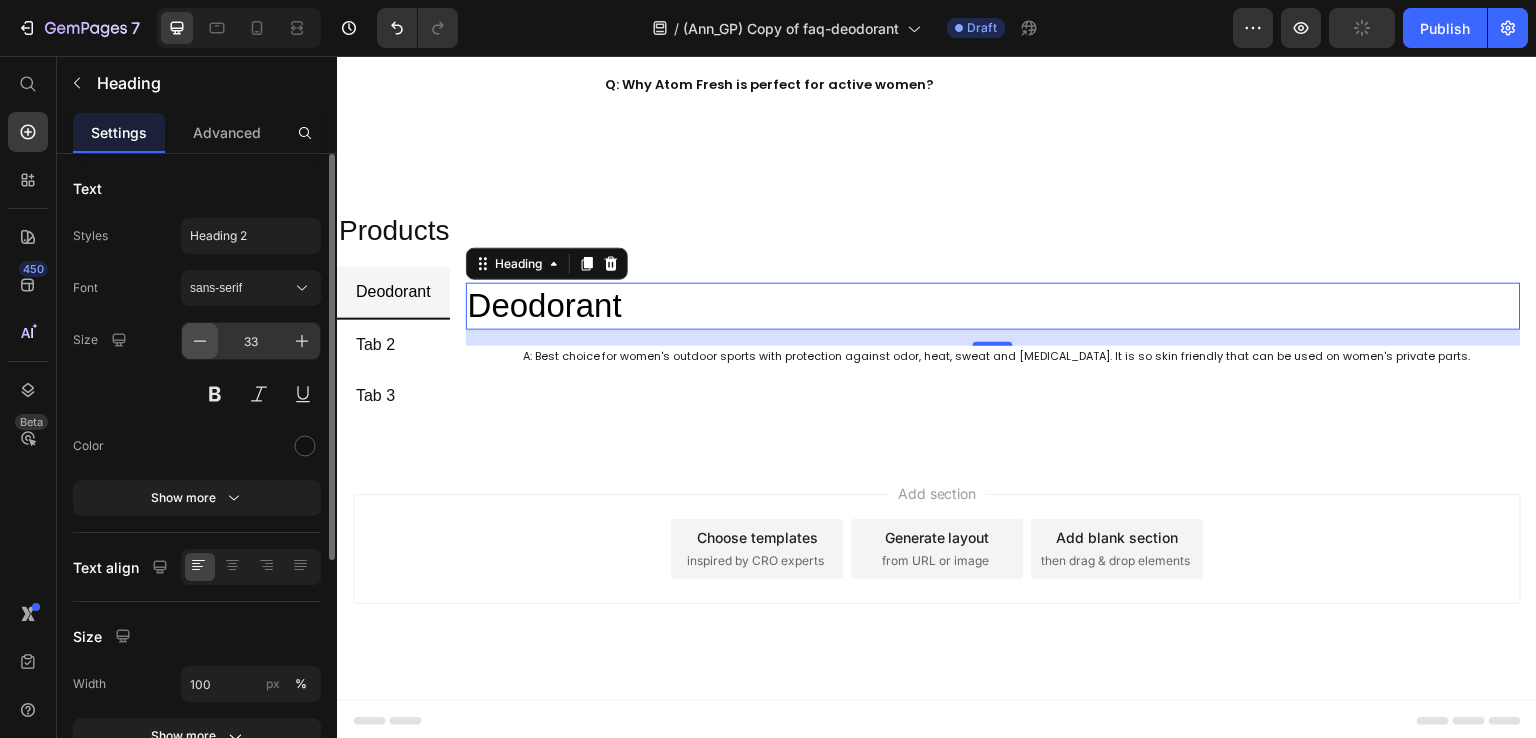 click 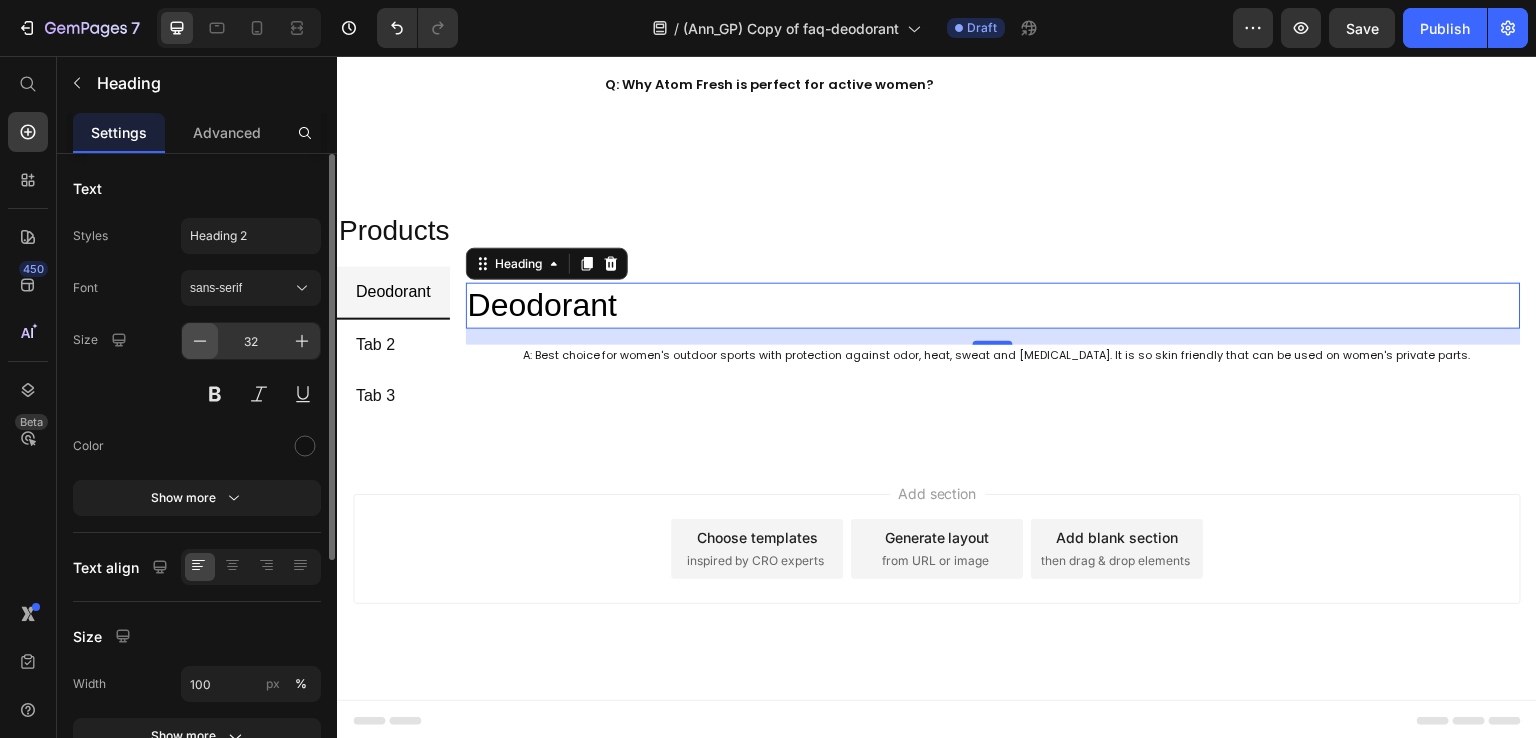 click 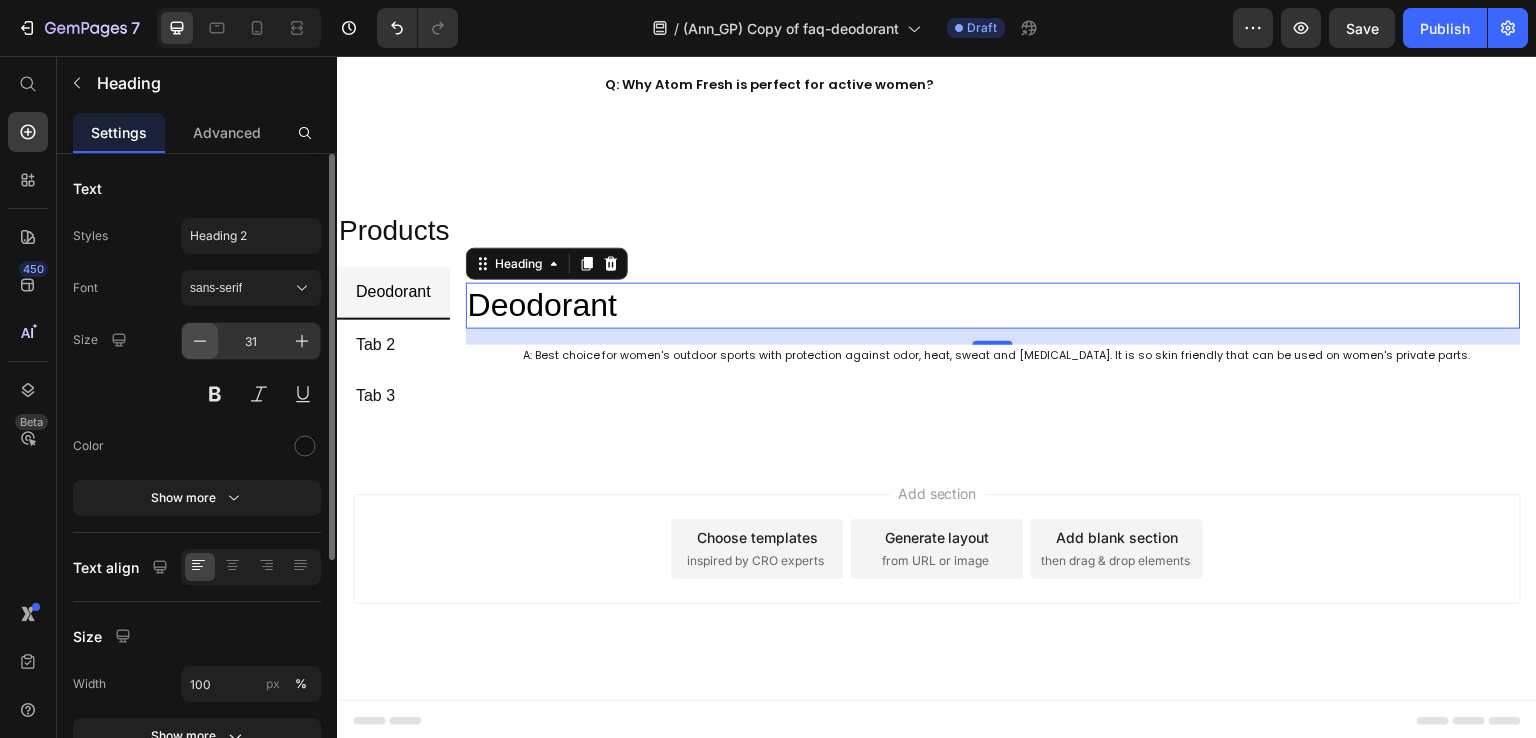 click 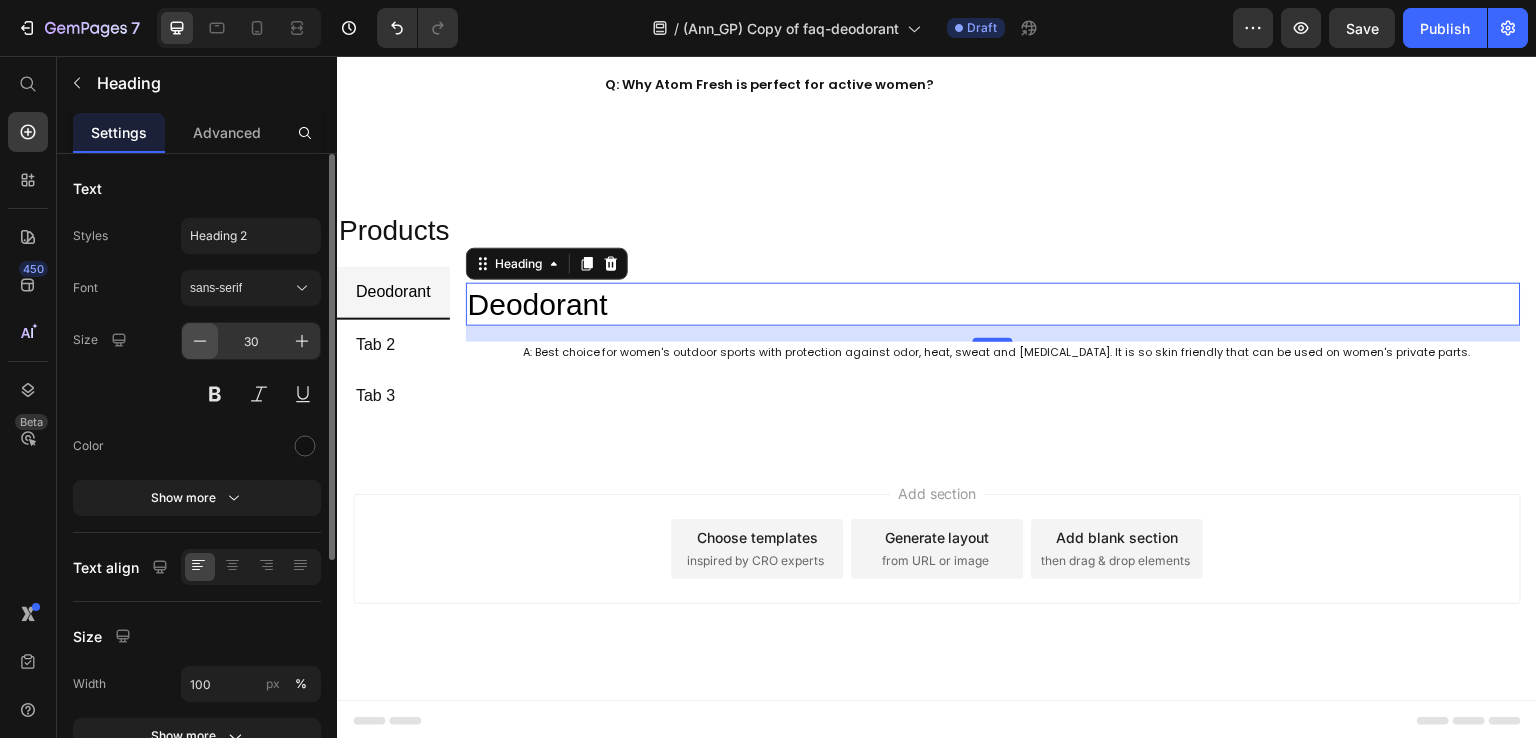 click 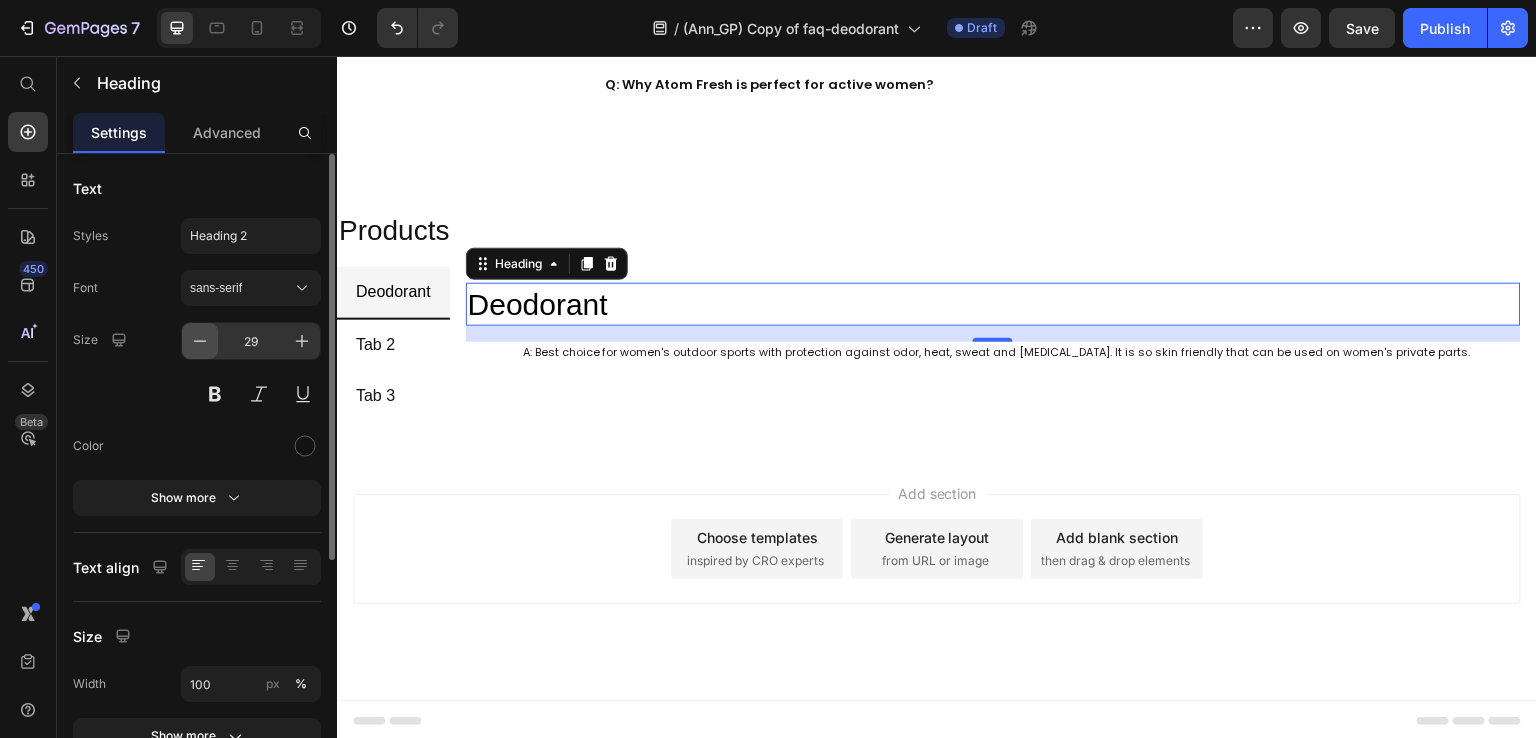 click 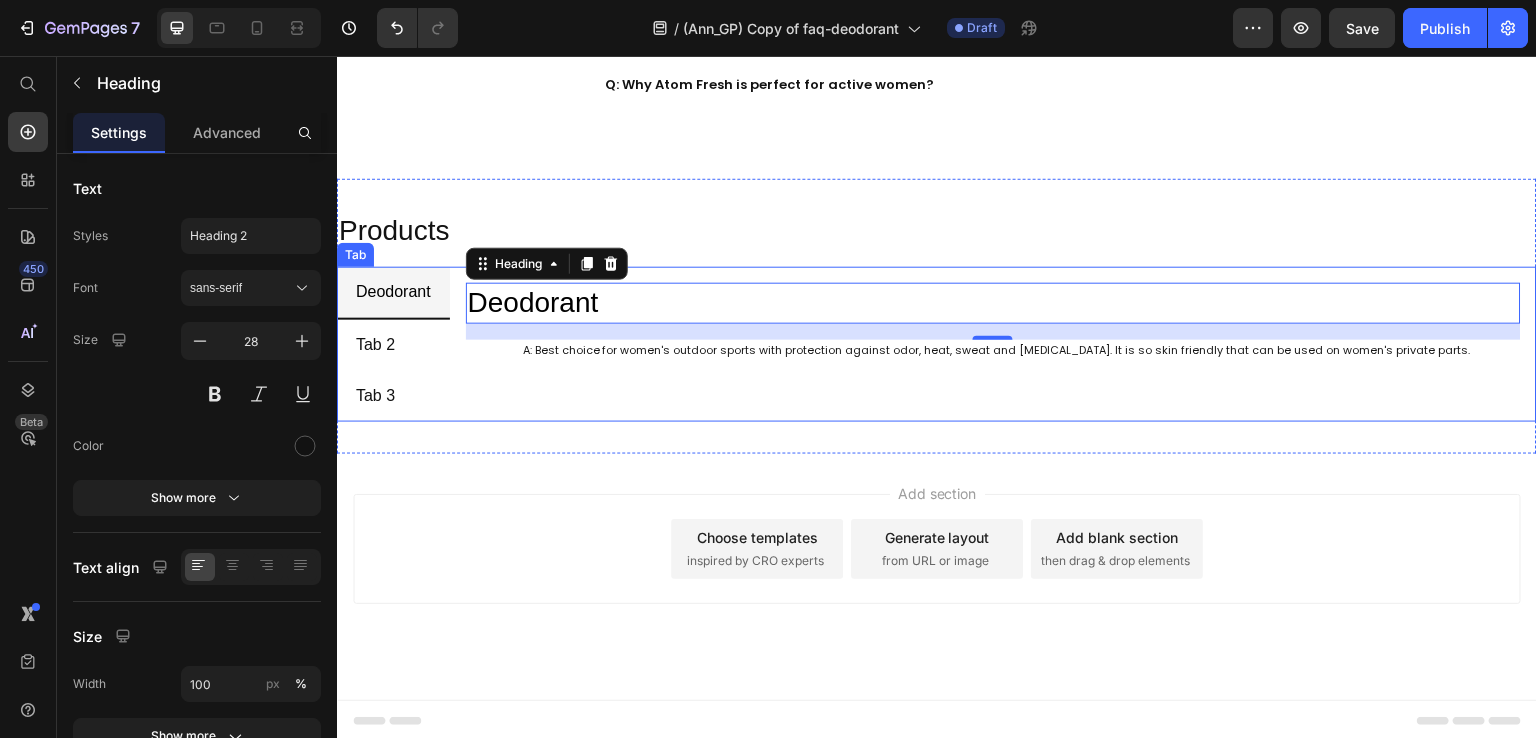 click on "⁠⁠⁠⁠⁠⁠⁠ Deodorant Heading   16 A: Best choice for women's outdoor sports with protection against odor, heat, sweat and [MEDICAL_DATA]. It is so skin friendly that can be used on women's private parts. Text Block" at bounding box center [993, 352] 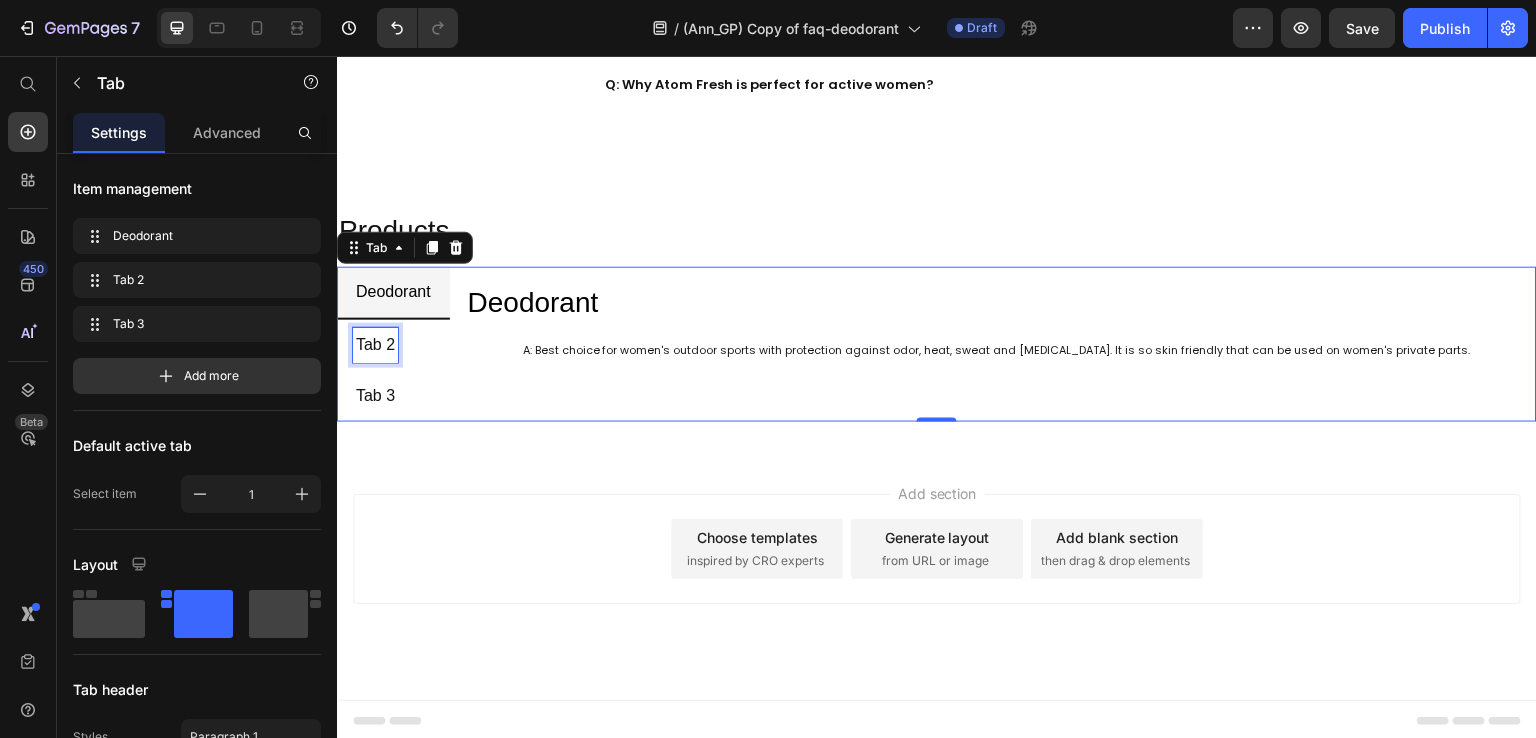 click on "Tab 2" at bounding box center [375, 345] 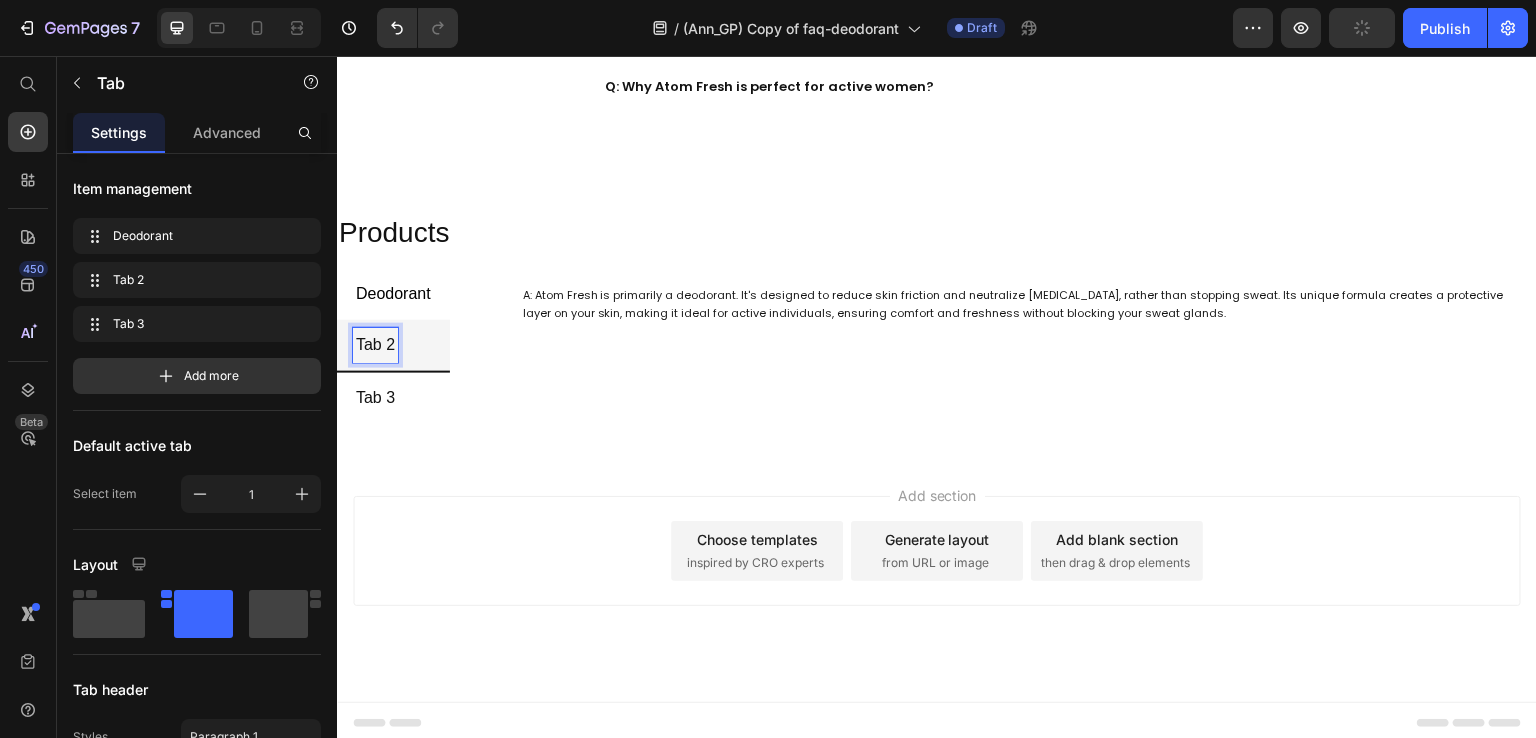 click on "Deodorant" at bounding box center [393, 293] 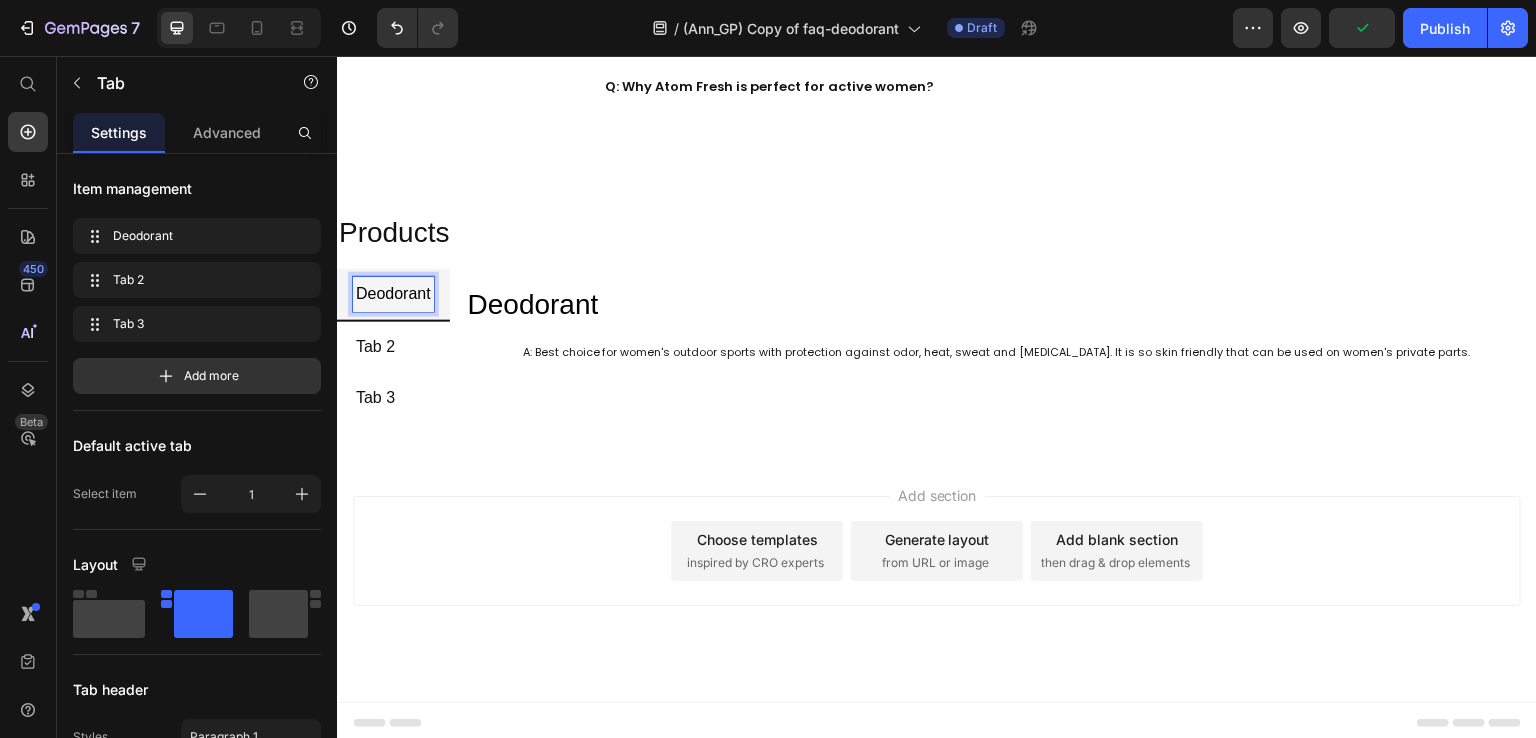 click on "Tab 2" at bounding box center (375, 347) 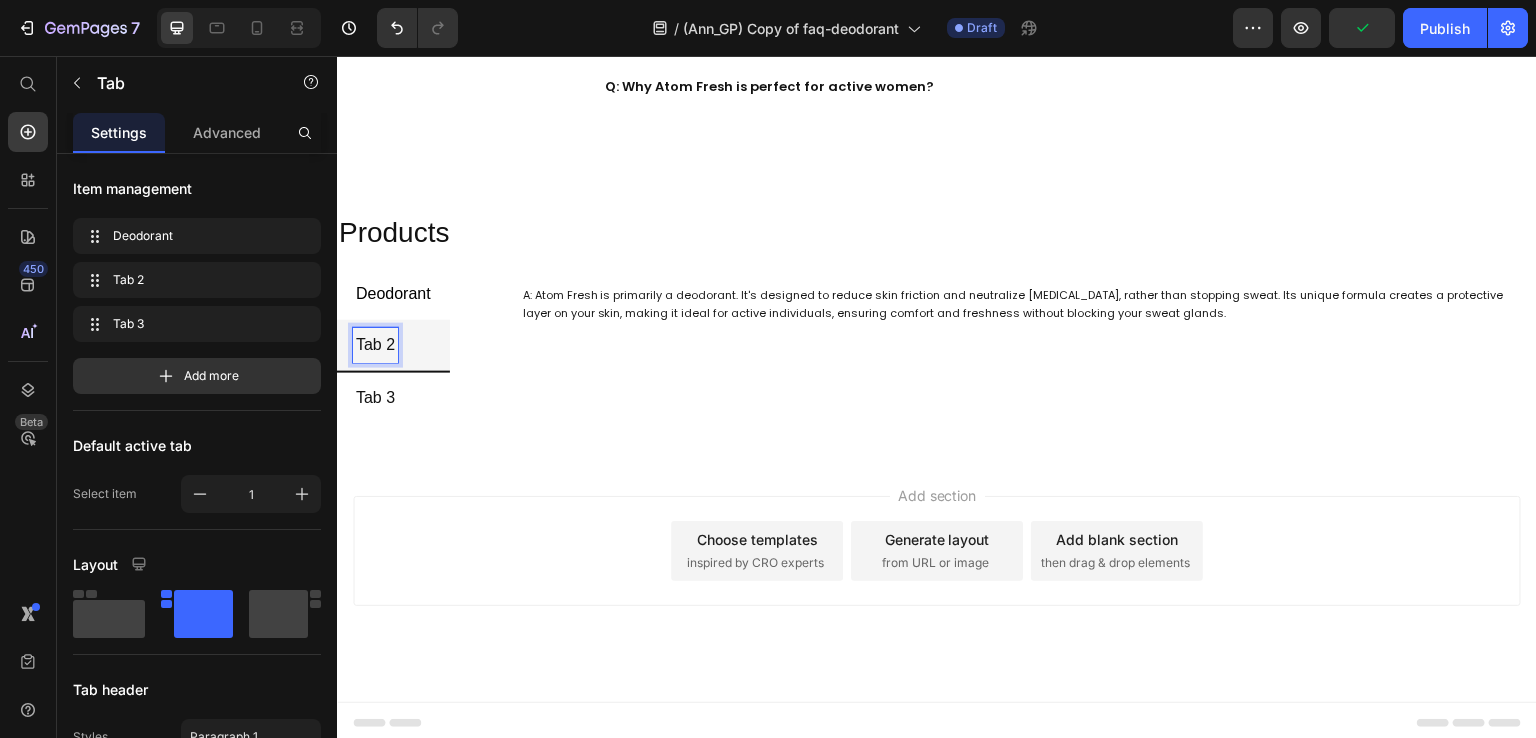 scroll, scrollTop: 1351, scrollLeft: 0, axis: vertical 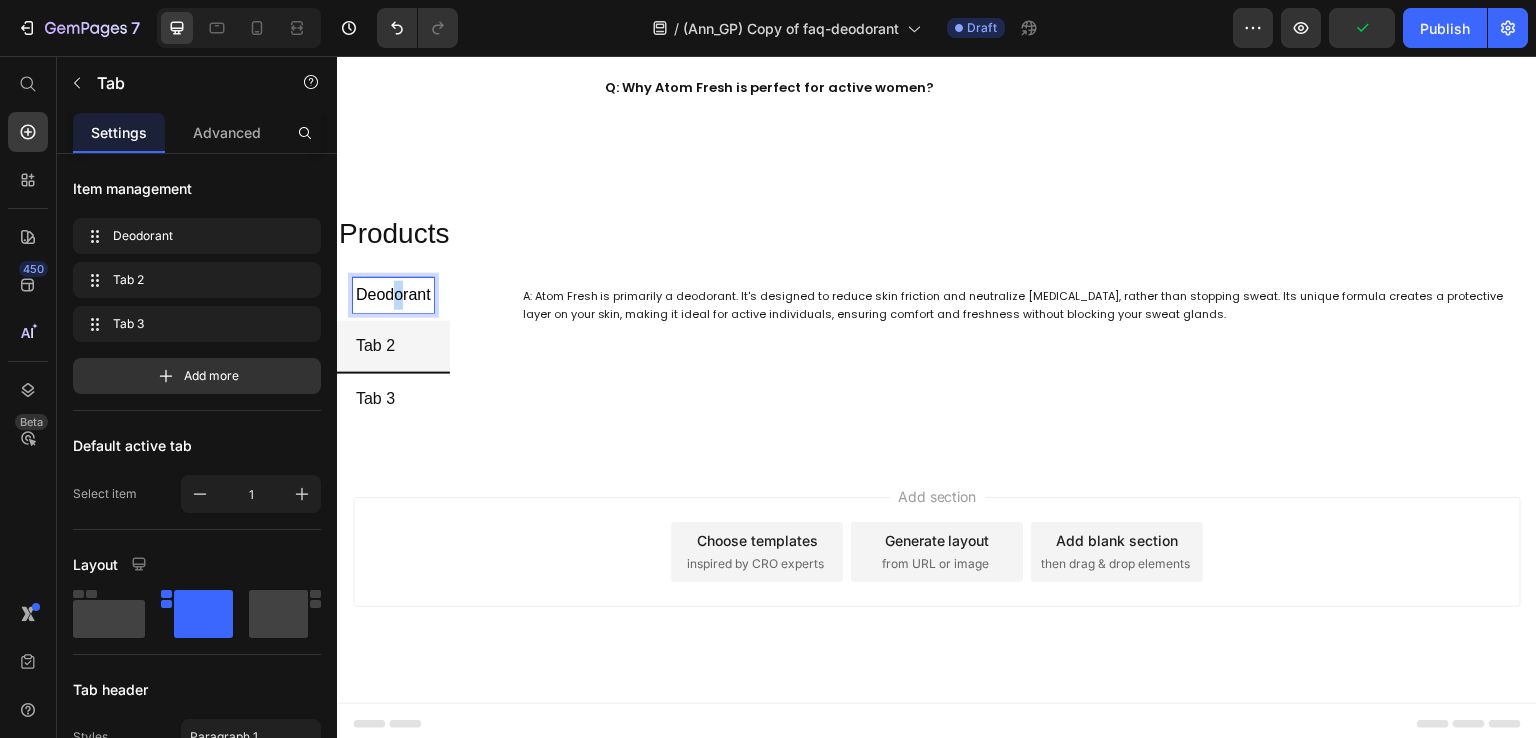 click on "Deodorant" at bounding box center (393, 295) 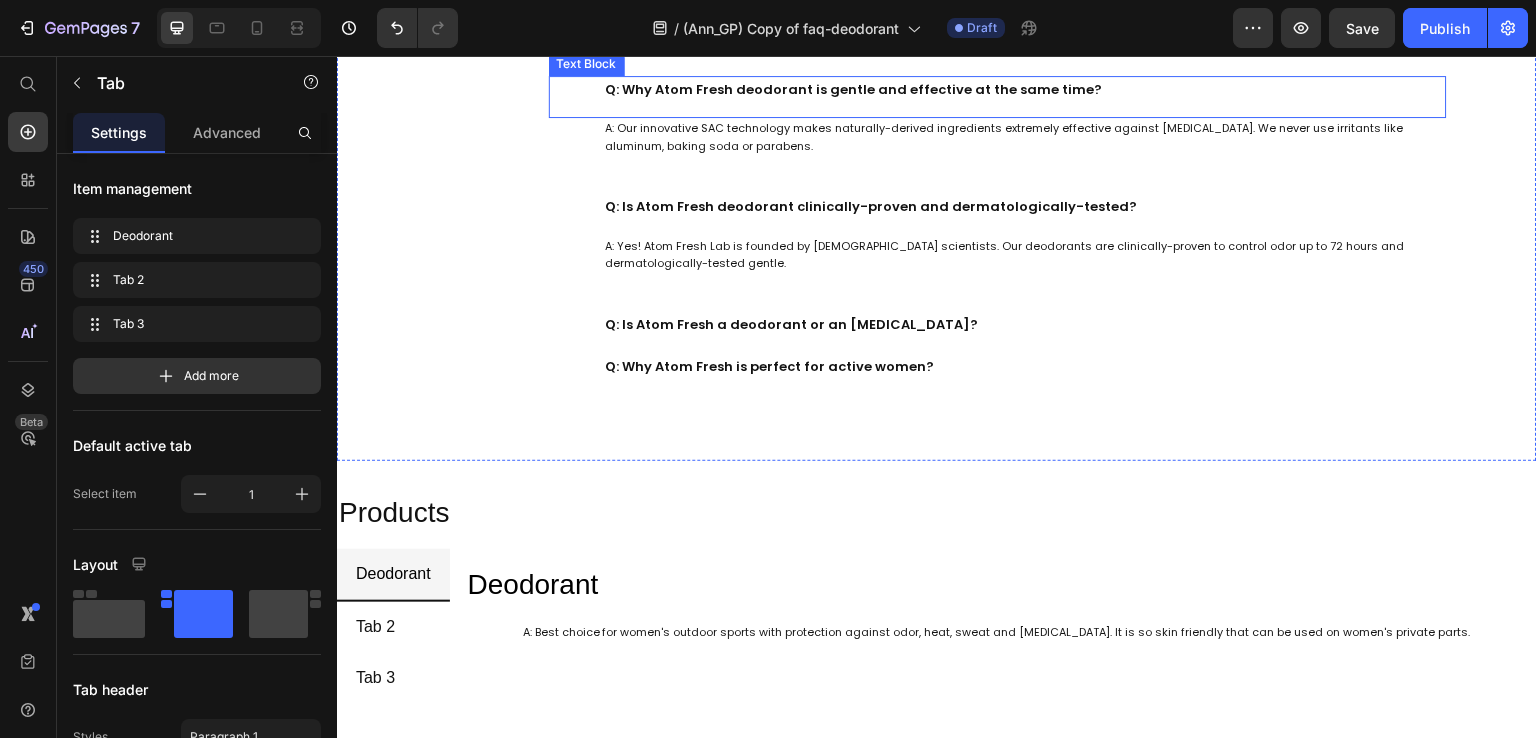 scroll, scrollTop: 1300, scrollLeft: 0, axis: vertical 